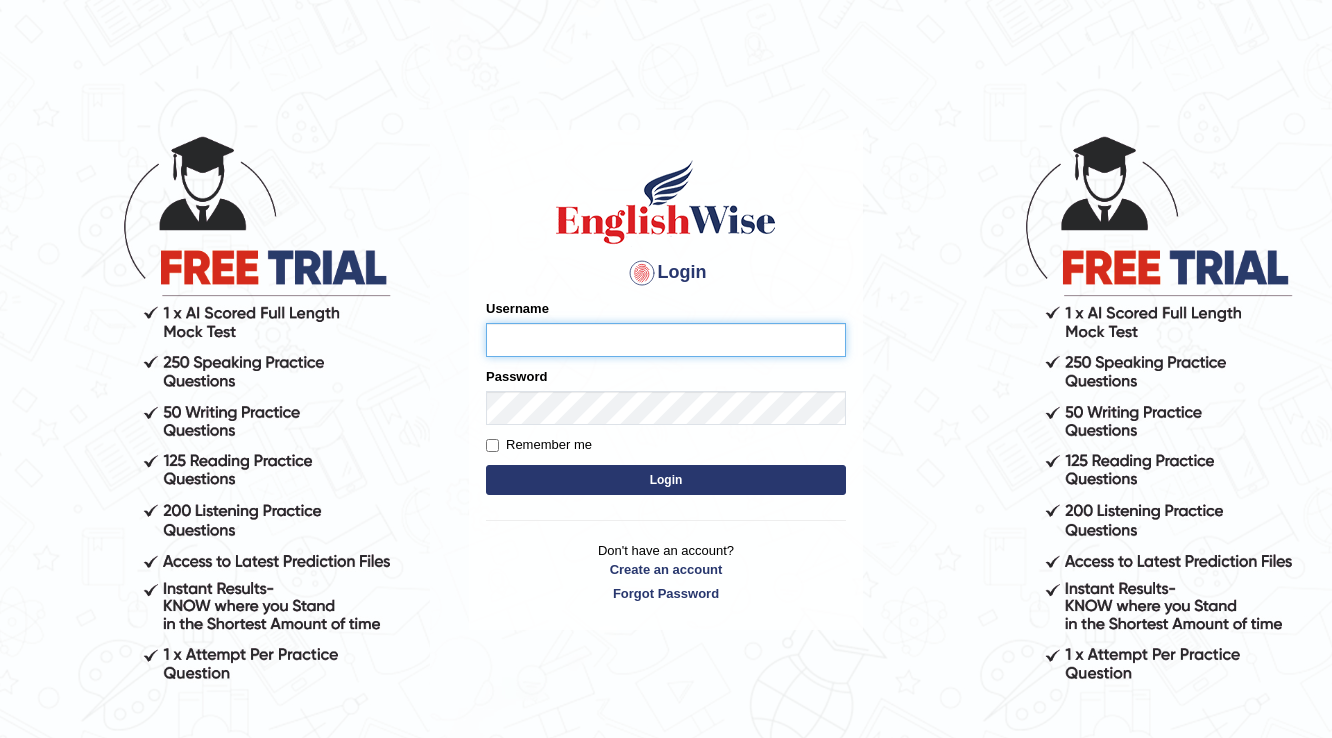 scroll, scrollTop: 0, scrollLeft: 0, axis: both 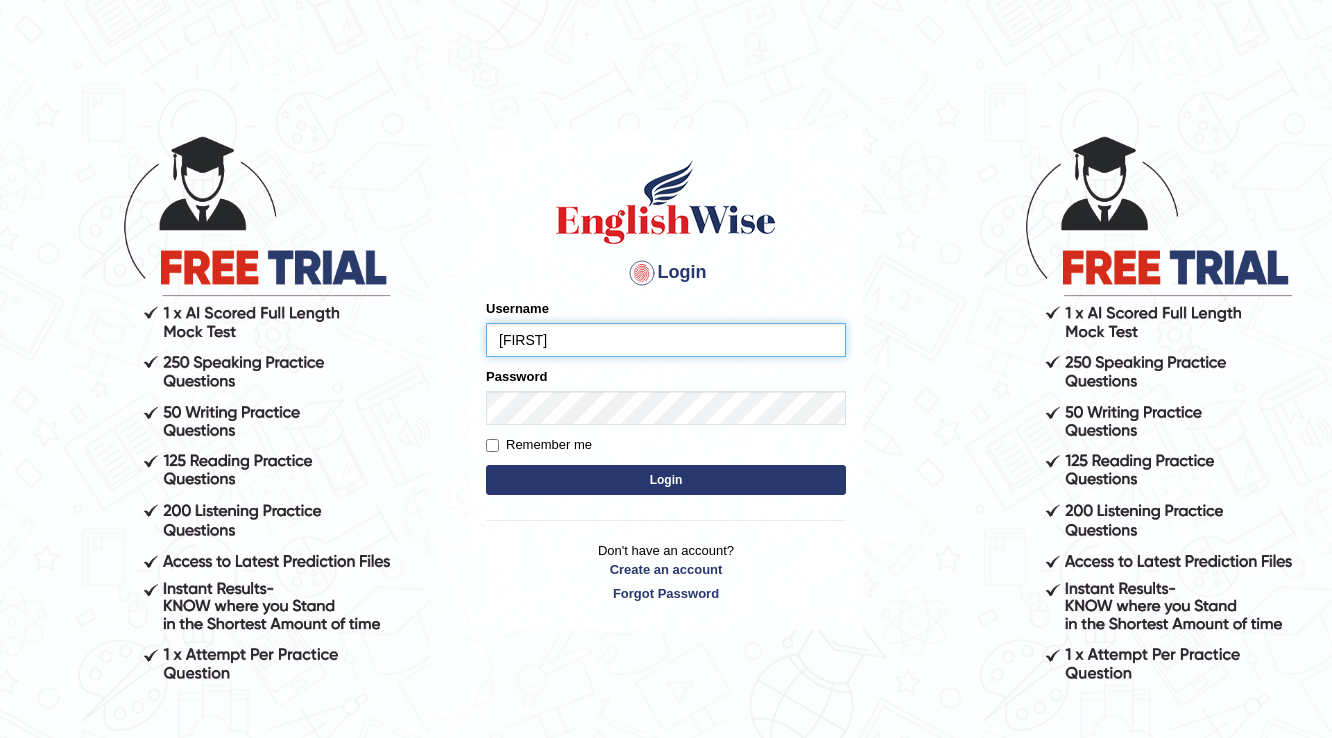 type on "[FIRST]" 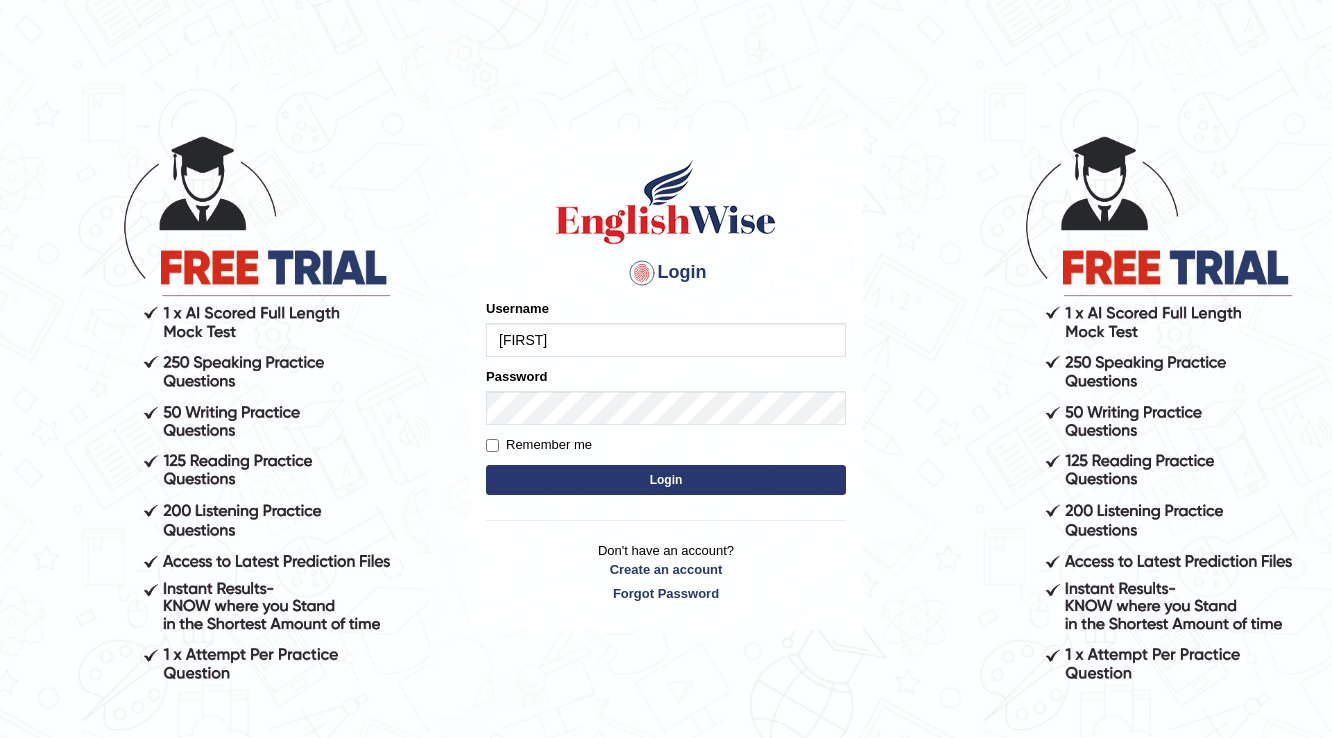 click on "Login" at bounding box center (666, 480) 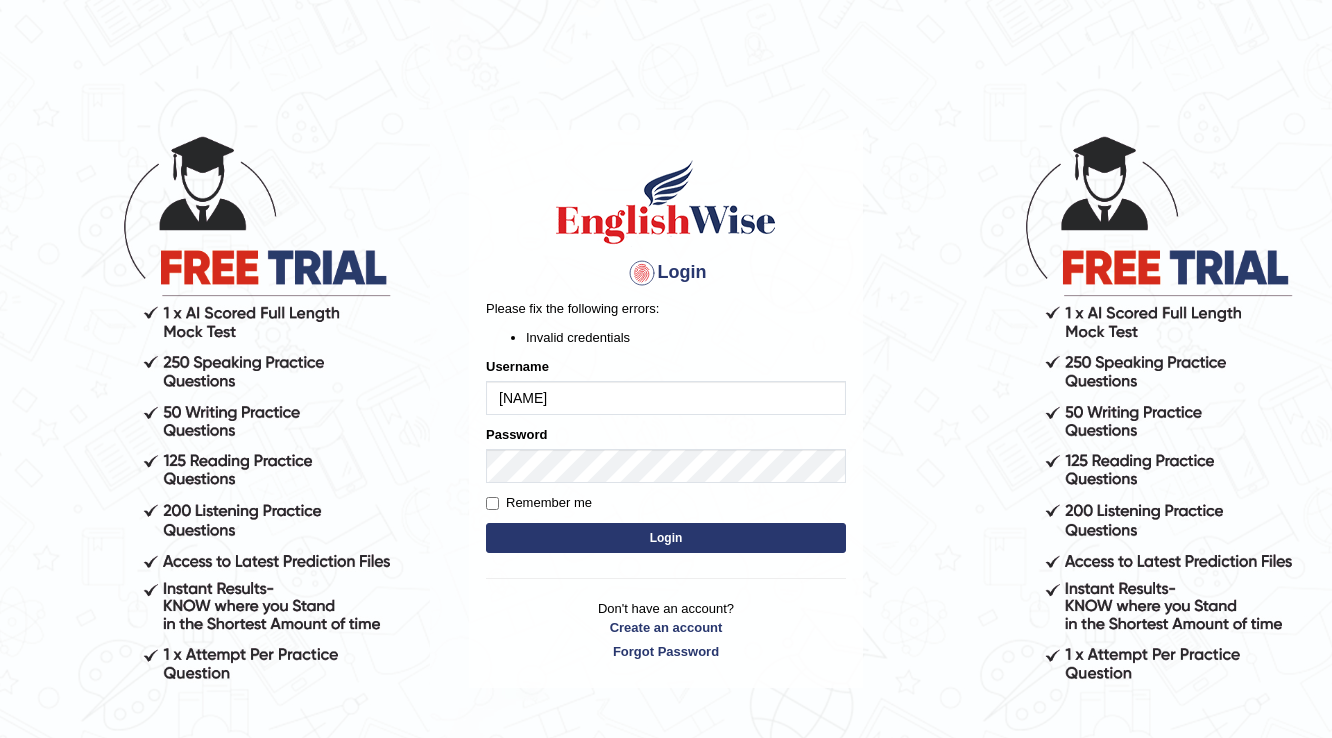 scroll, scrollTop: 0, scrollLeft: 0, axis: both 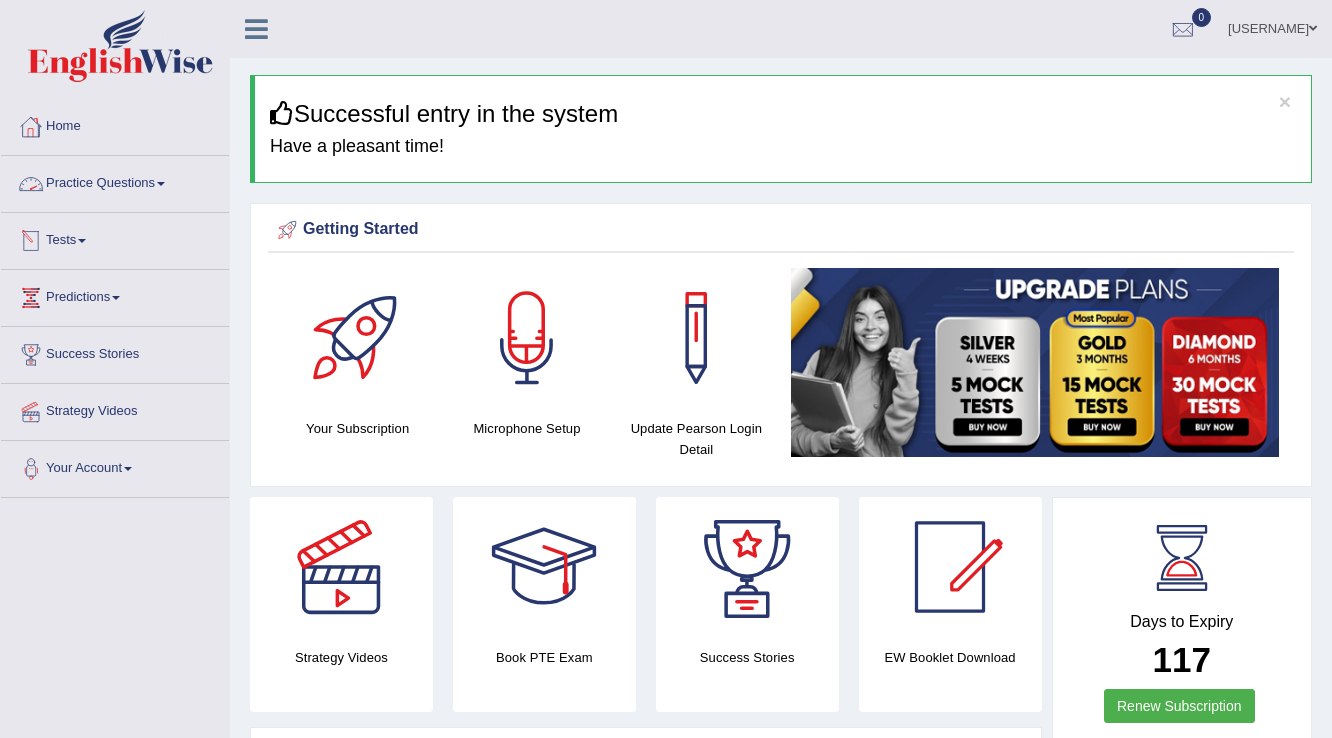 click on "Practice Questions" at bounding box center (115, 181) 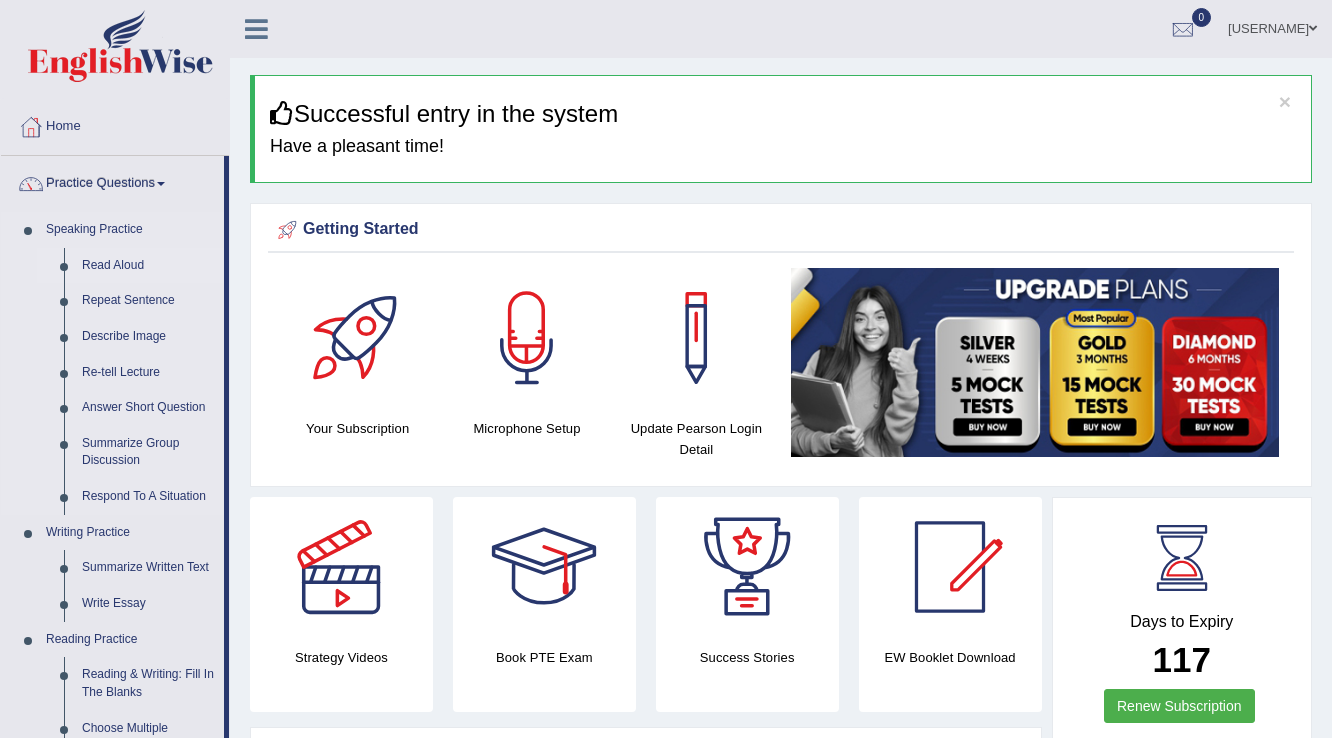click on "Read Aloud" at bounding box center (148, 266) 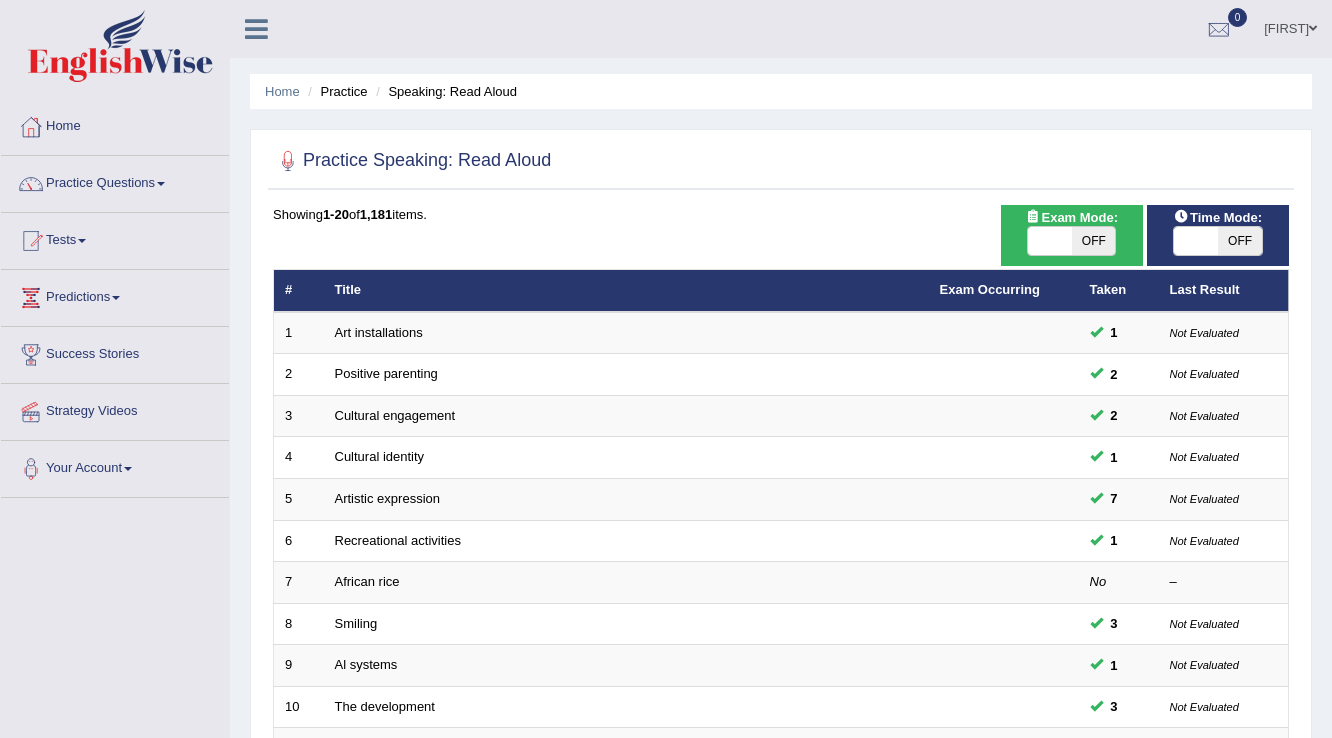 scroll, scrollTop: 0, scrollLeft: 0, axis: both 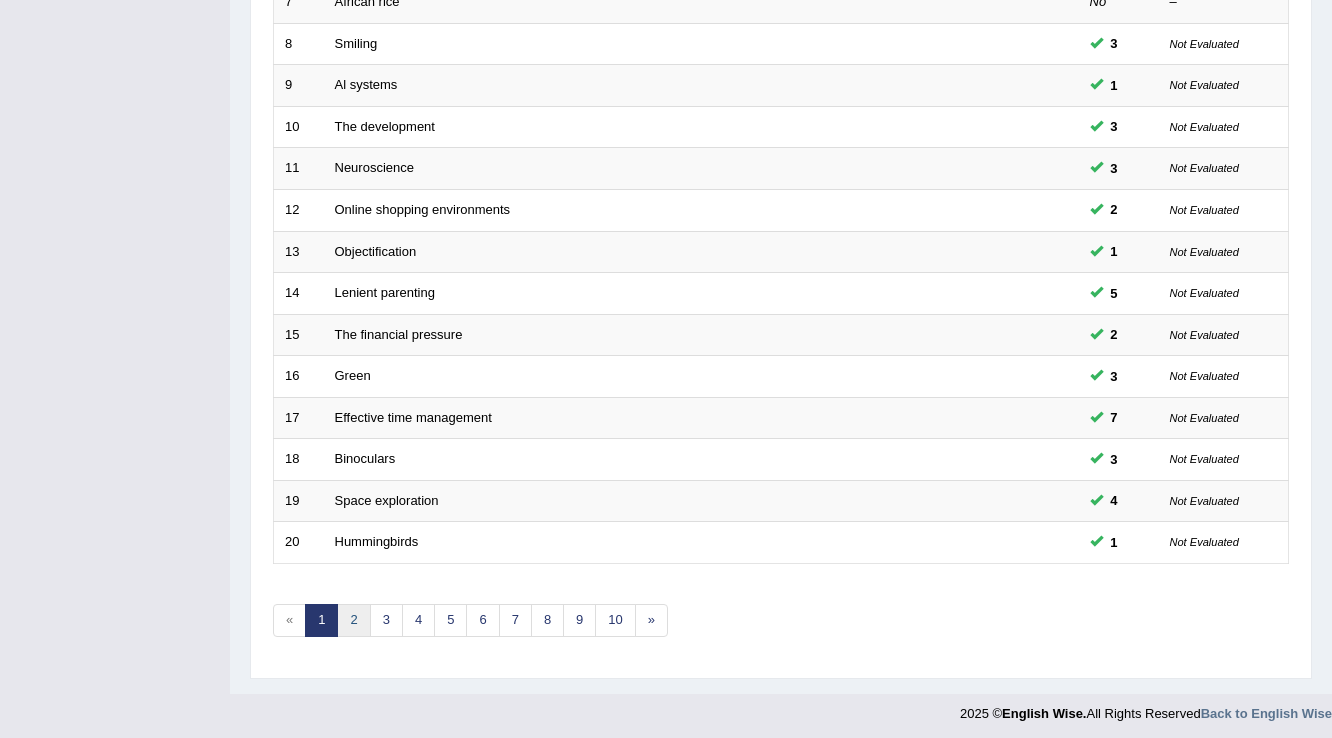 click on "2" at bounding box center (353, 620) 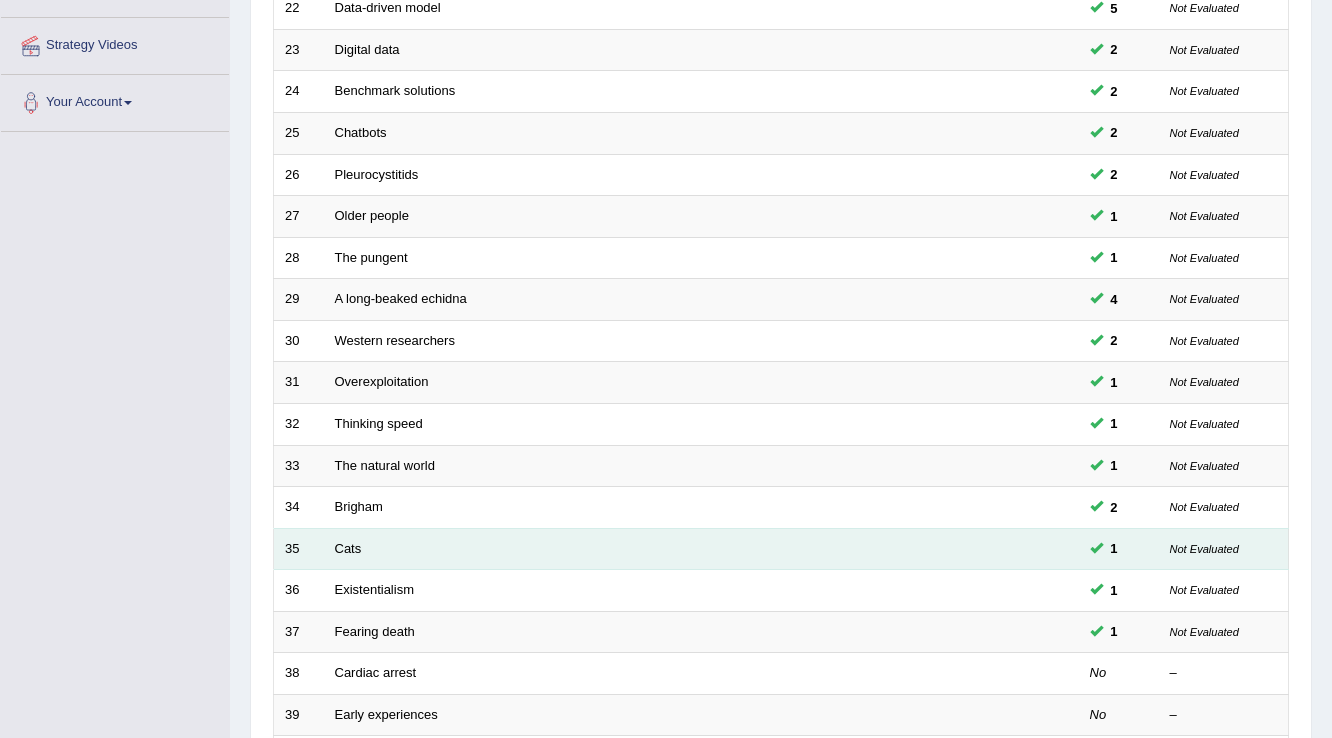scroll, scrollTop: 580, scrollLeft: 0, axis: vertical 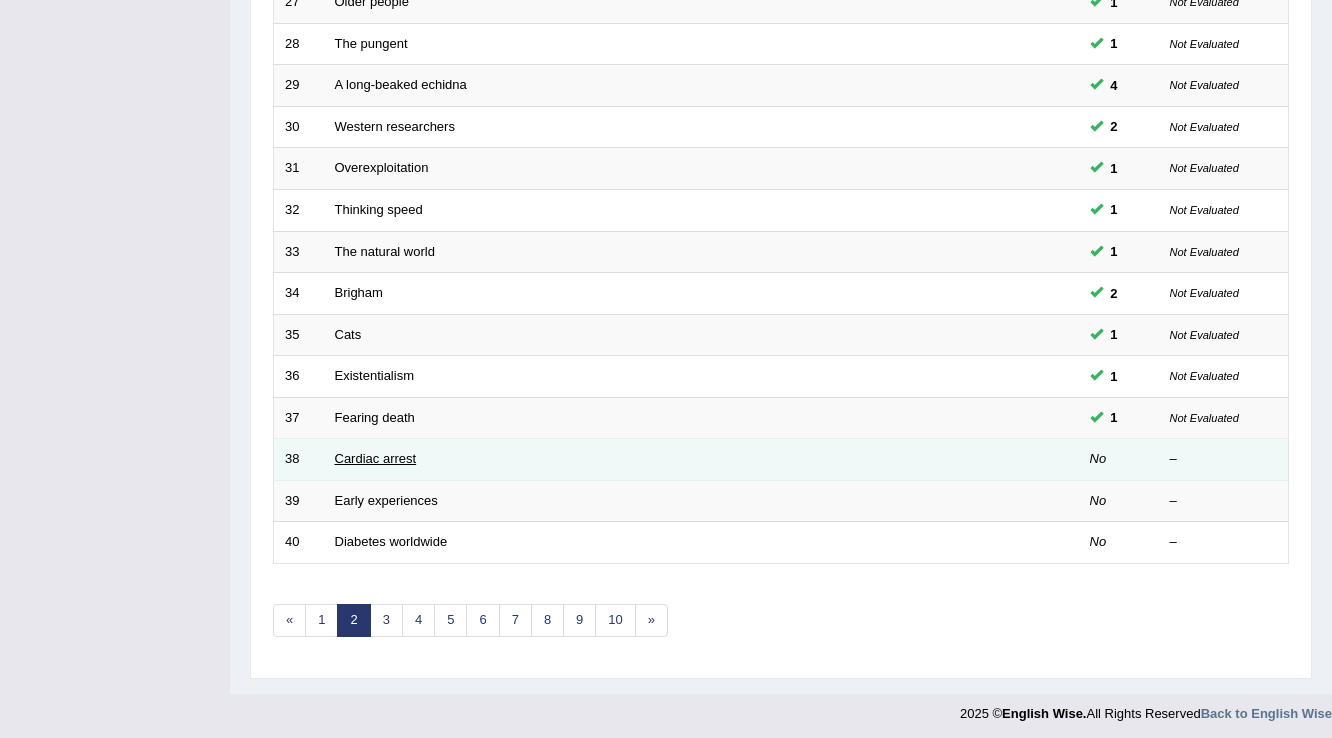 click on "Cardiac arrest" at bounding box center (376, 458) 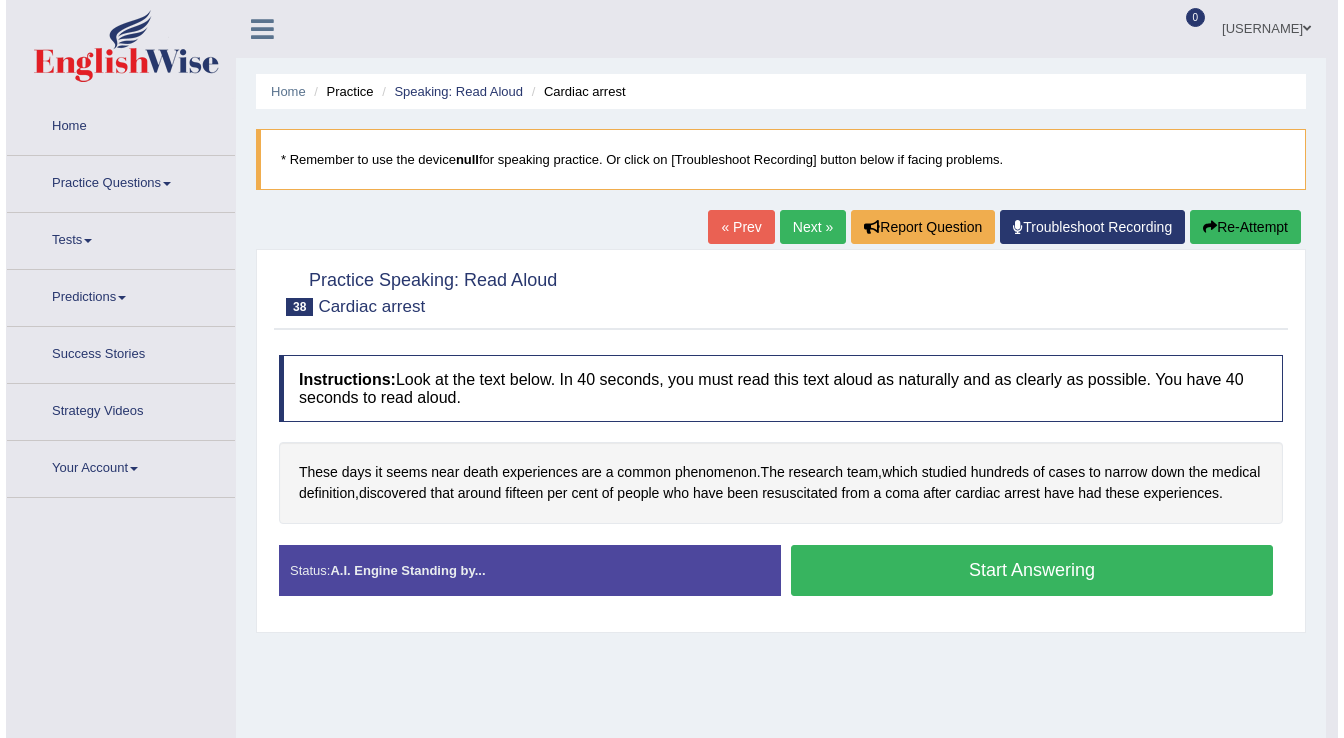 scroll, scrollTop: 0, scrollLeft: 0, axis: both 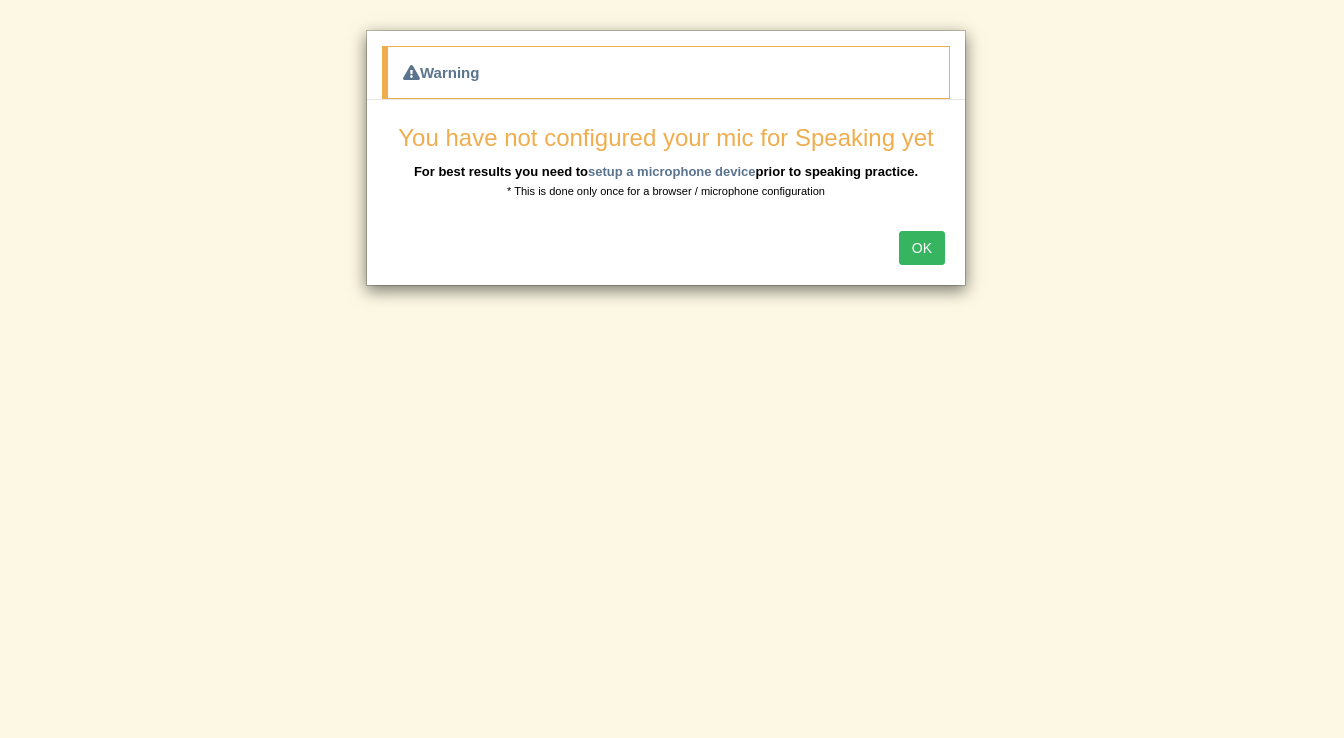 click on "OK" at bounding box center [922, 248] 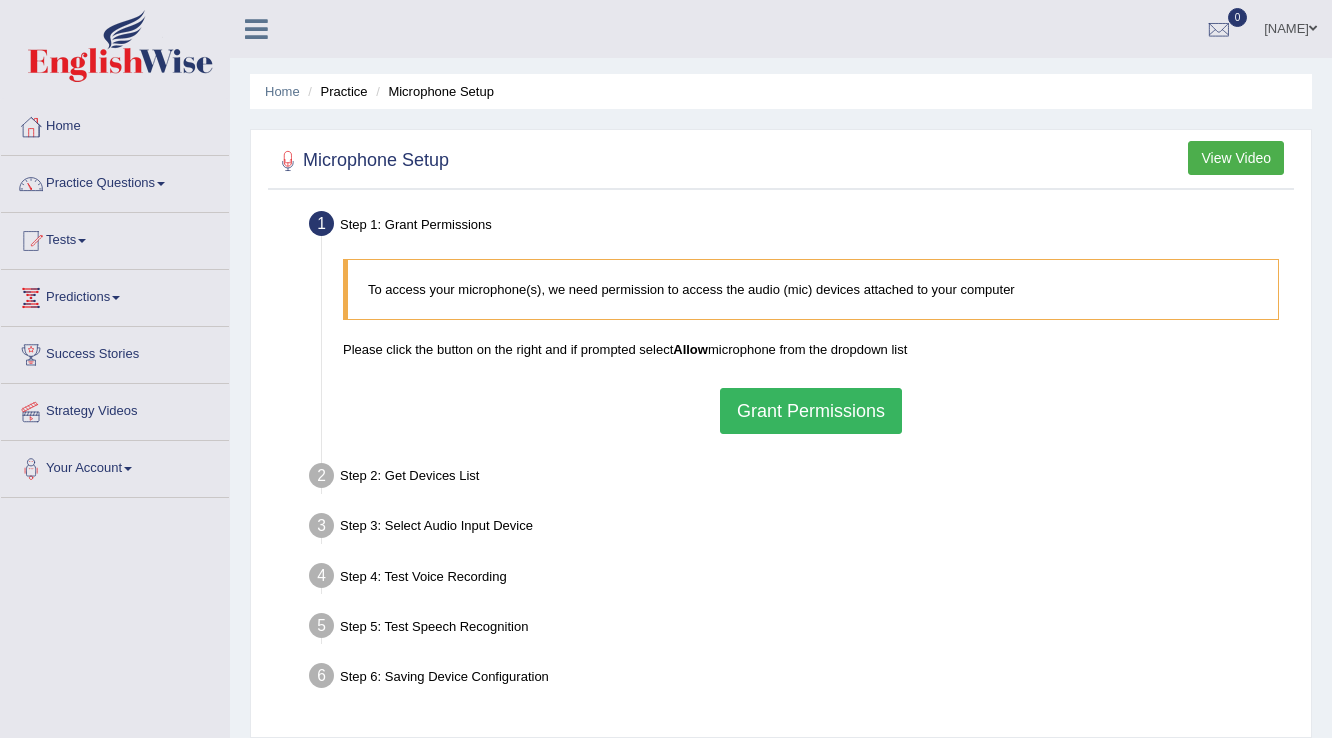 scroll, scrollTop: 0, scrollLeft: 0, axis: both 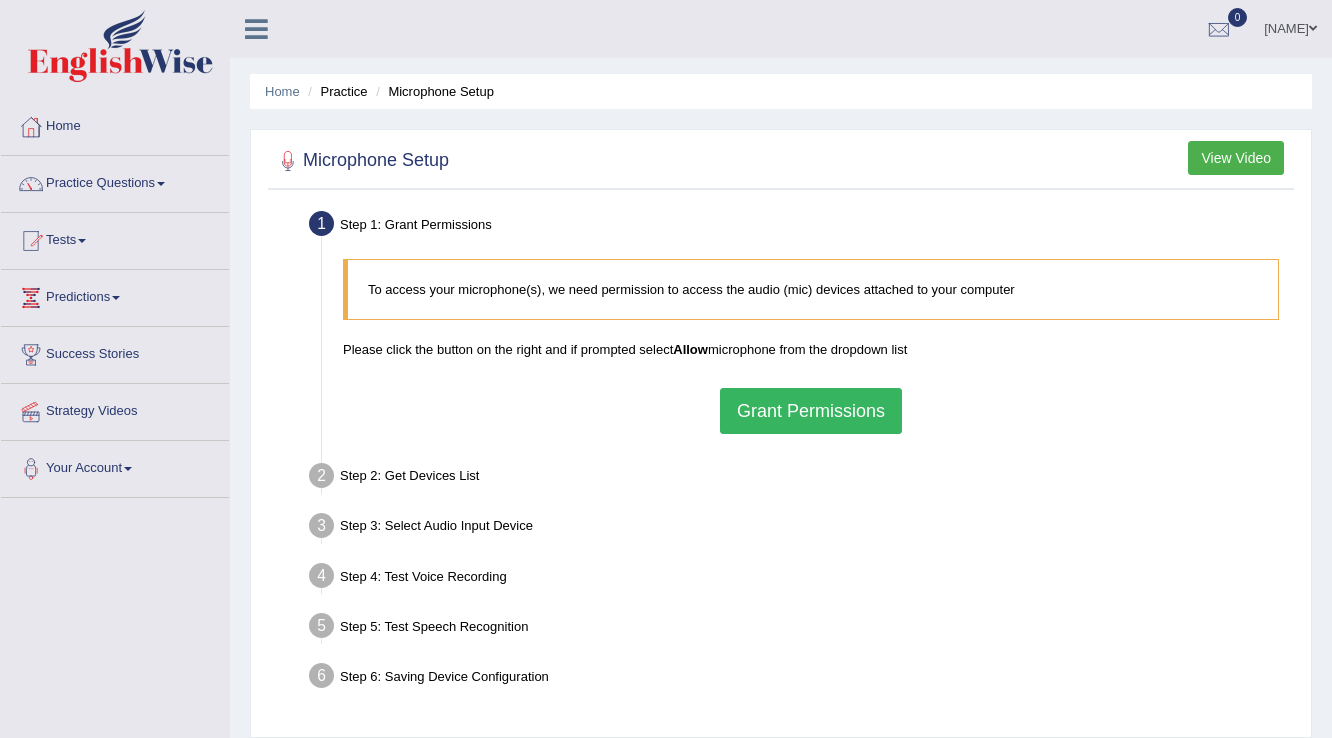 click on "Grant Permissions" at bounding box center [811, 411] 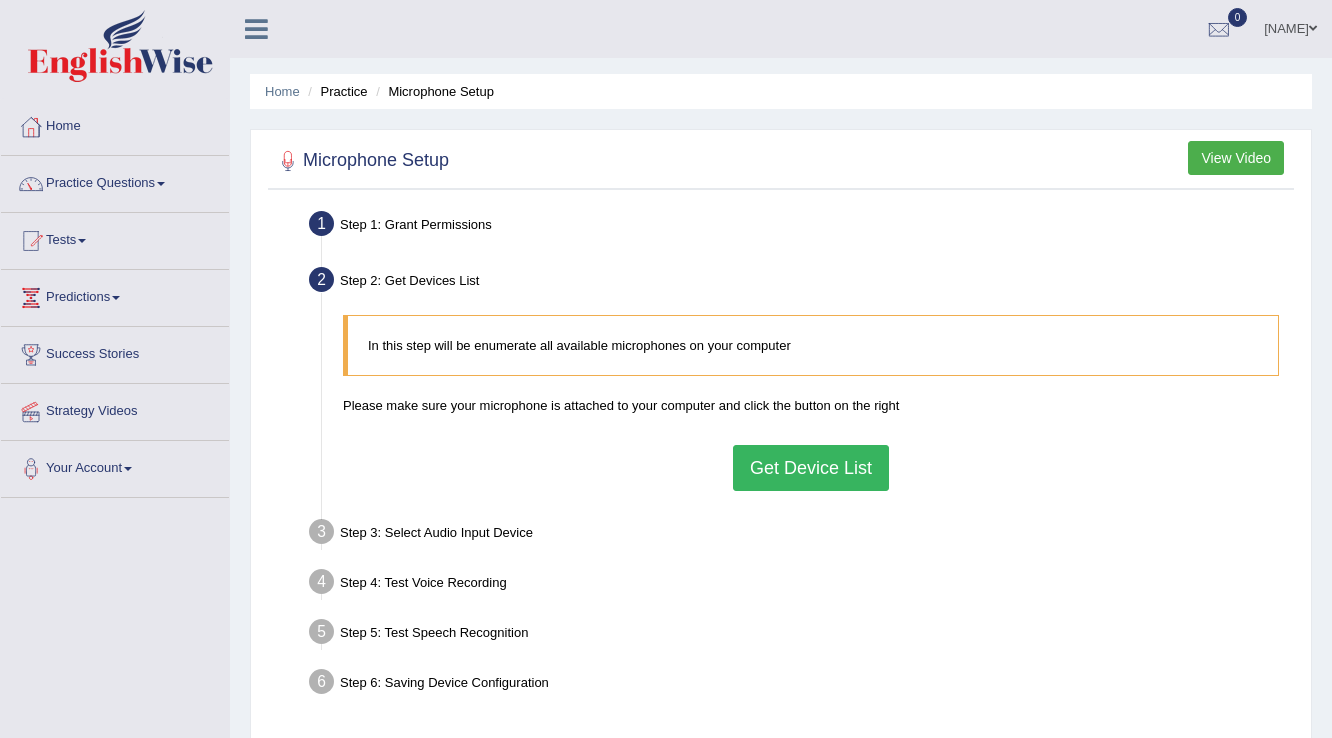 click on "Get Device List" at bounding box center [811, 468] 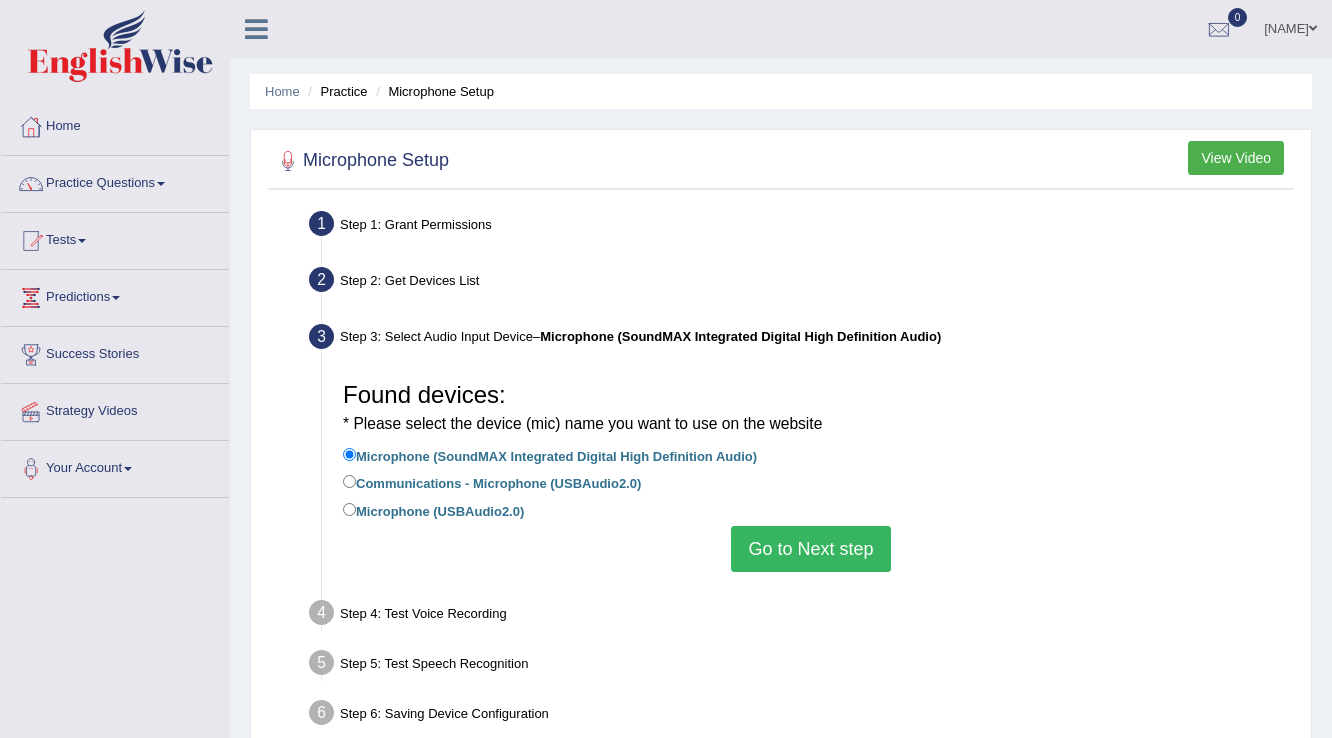 click on "Go to Next step" at bounding box center [810, 549] 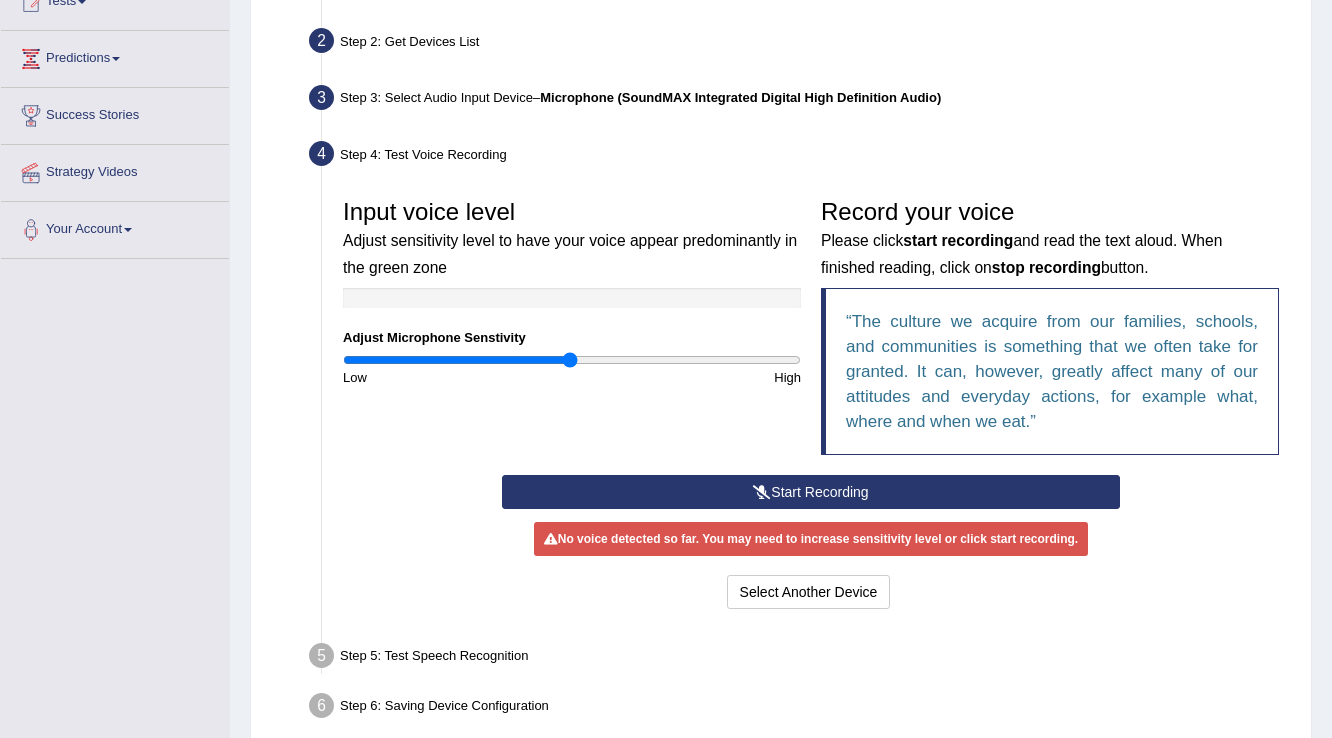 scroll, scrollTop: 240, scrollLeft: 0, axis: vertical 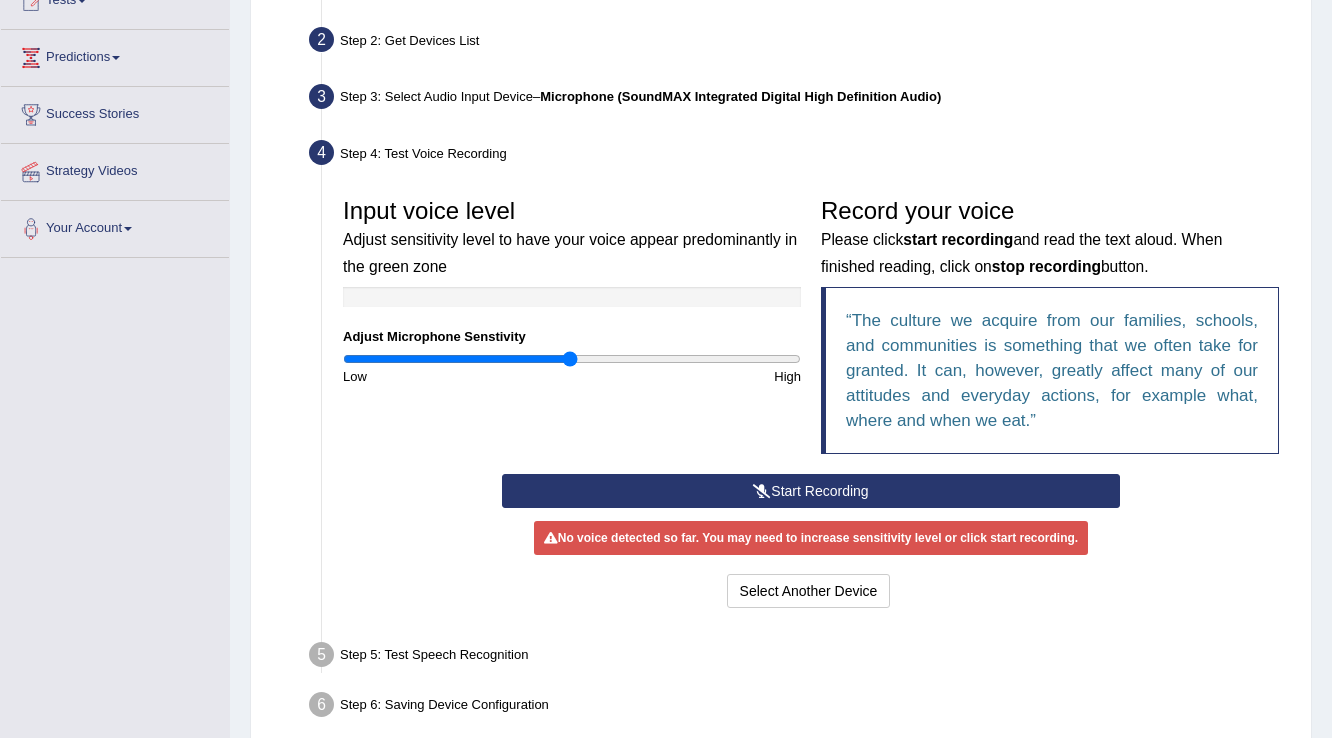 click on "Start Recording" at bounding box center [810, 491] 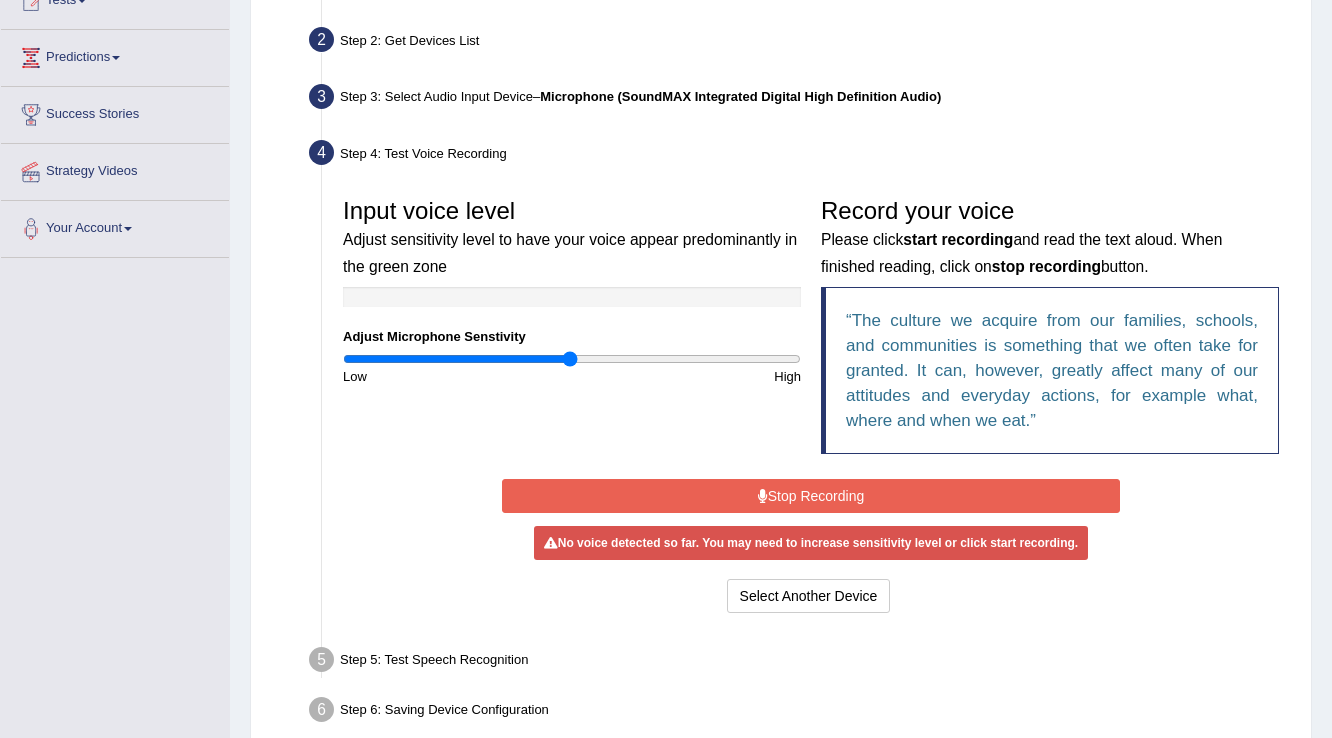 click on "Stop Recording" at bounding box center (810, 496) 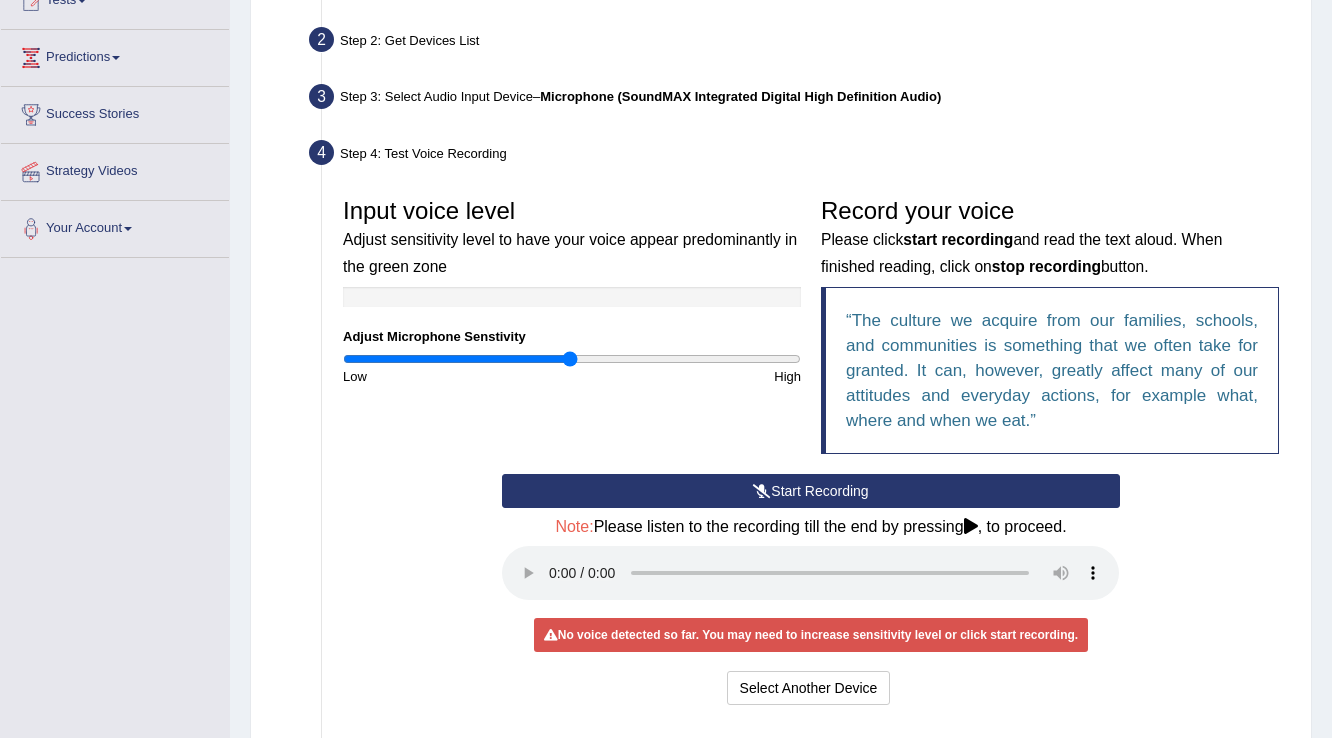 click on "No voice detected so far. You may need to increase sensitivity level or click start recording." at bounding box center (811, 635) 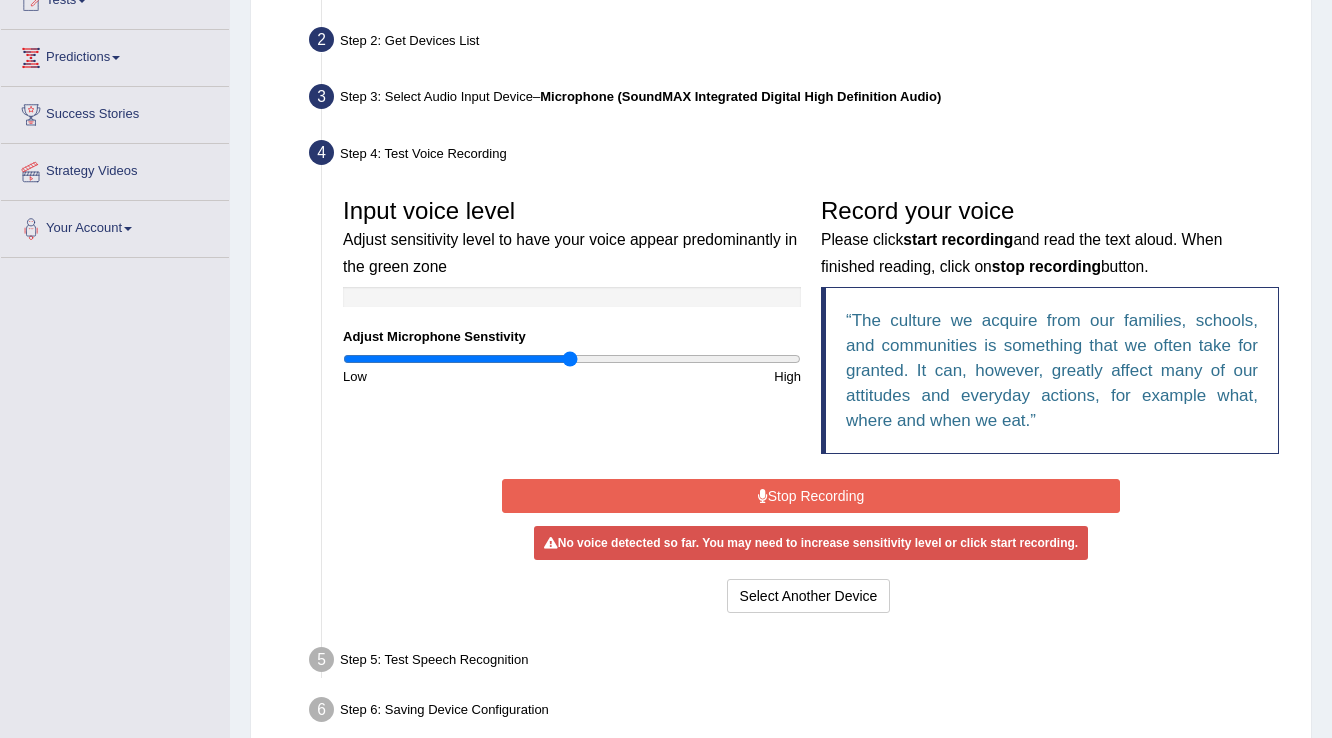 click on "Stop Recording" at bounding box center [810, 496] 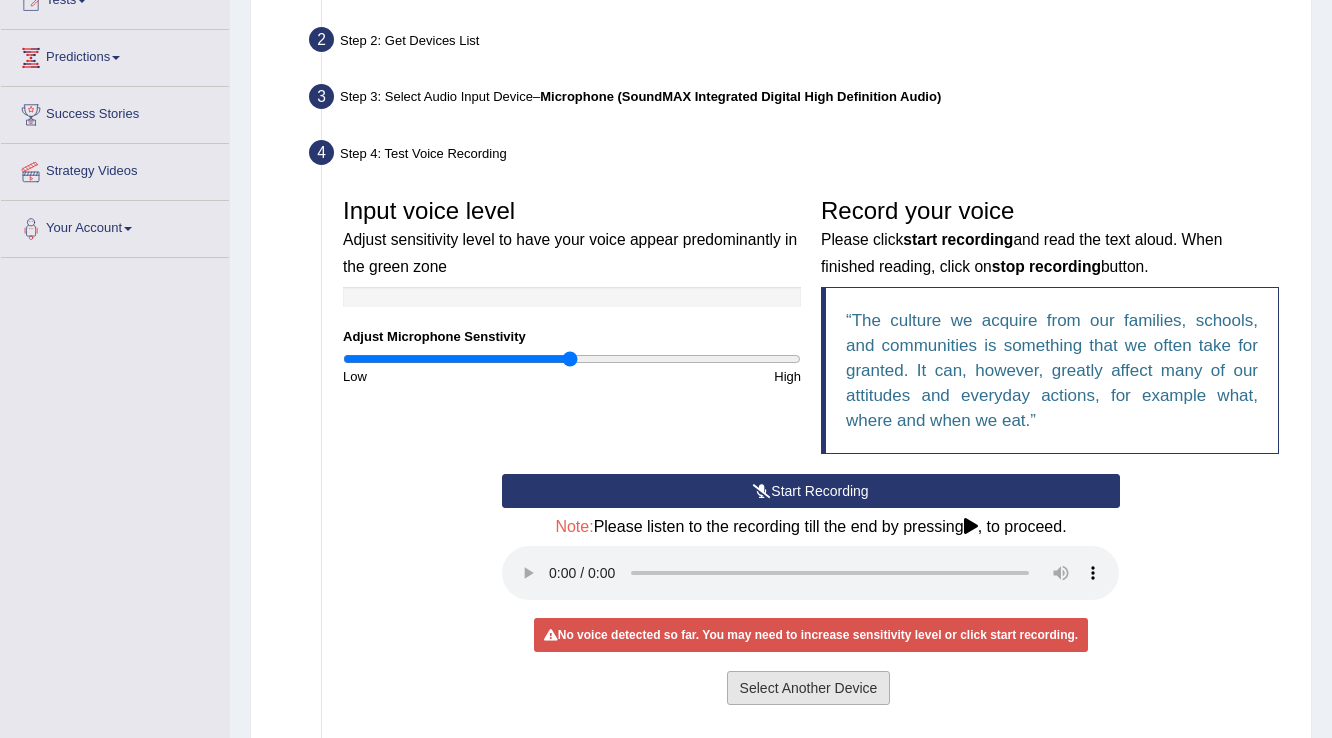 click on "Select Another Device" at bounding box center (809, 688) 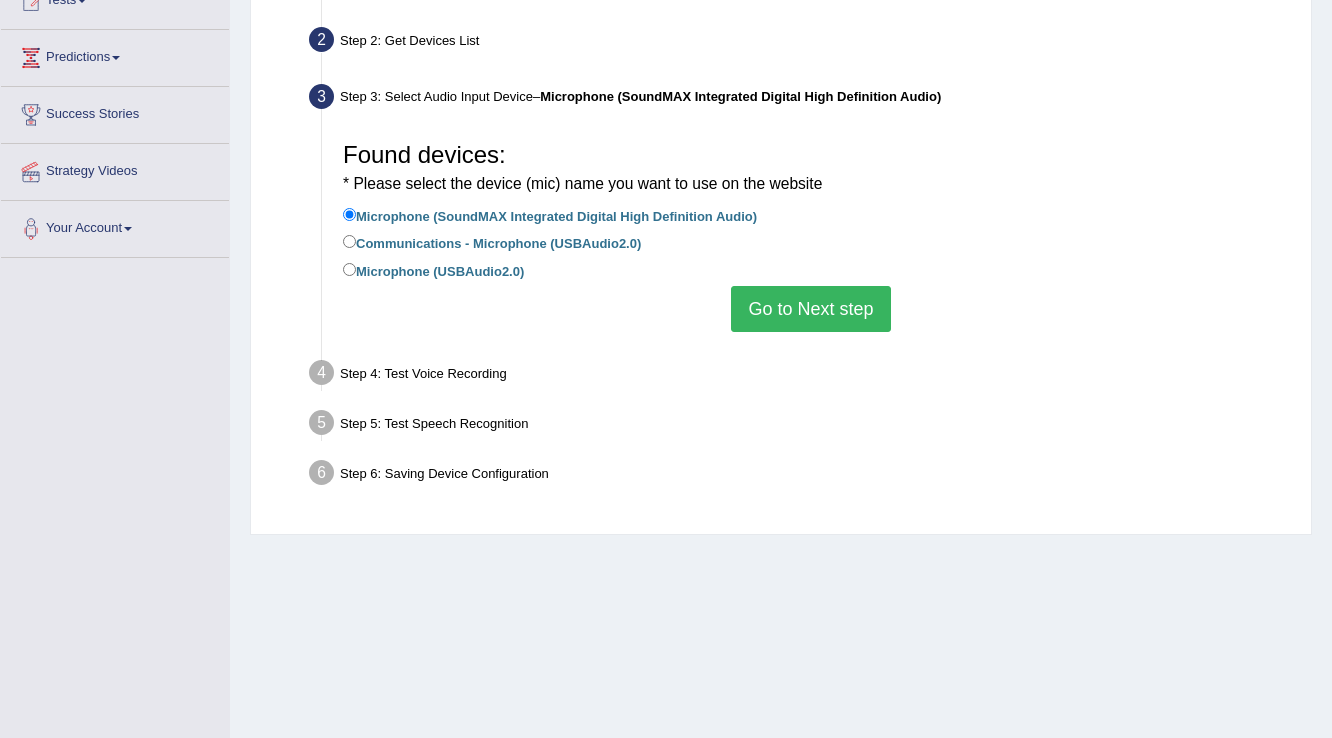 click on "Go to Next step" at bounding box center (810, 309) 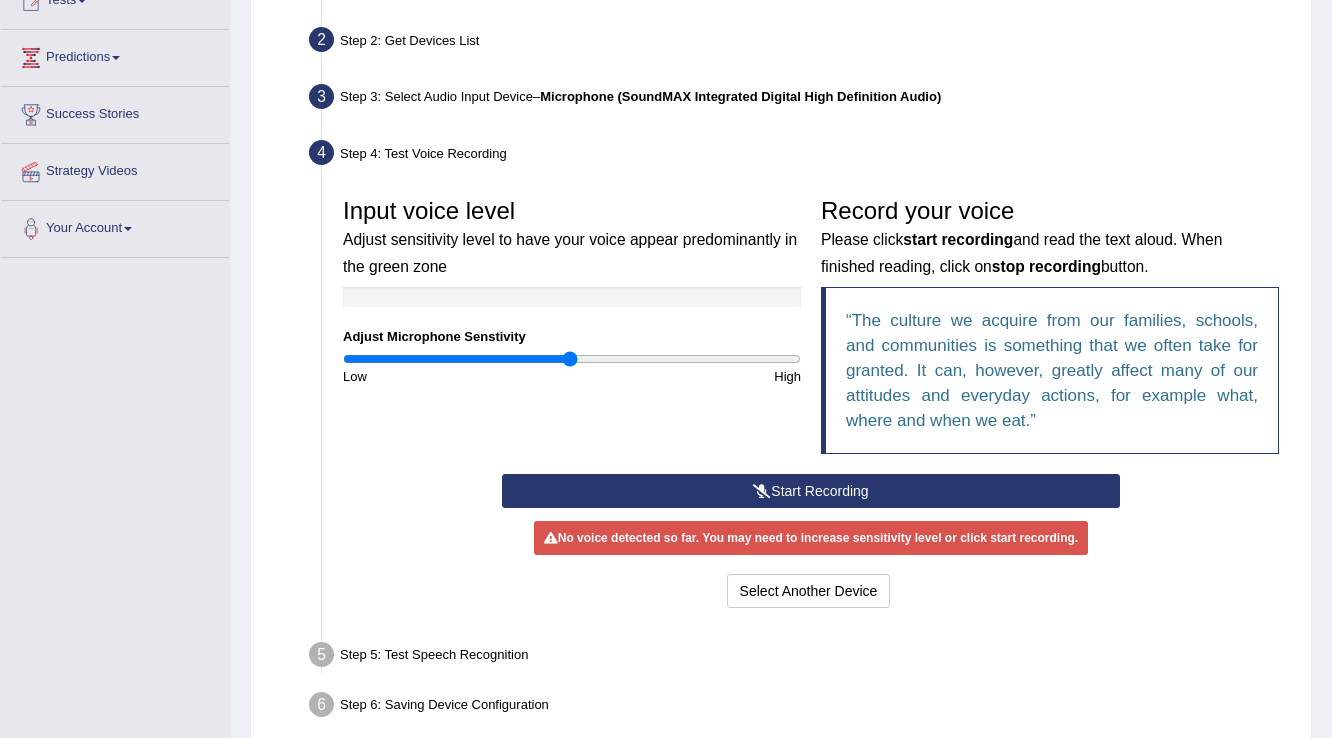 click on "Start Recording" at bounding box center [810, 491] 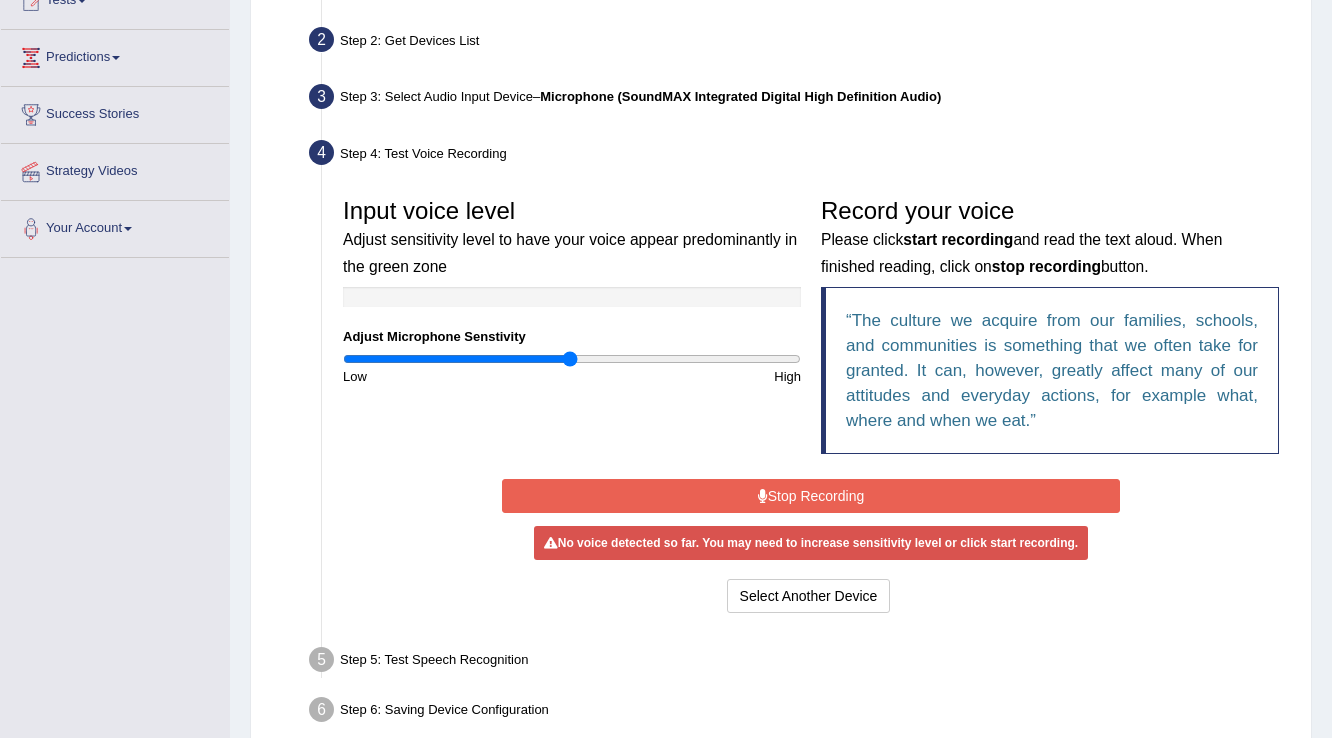click on "Stop Recording" at bounding box center (810, 496) 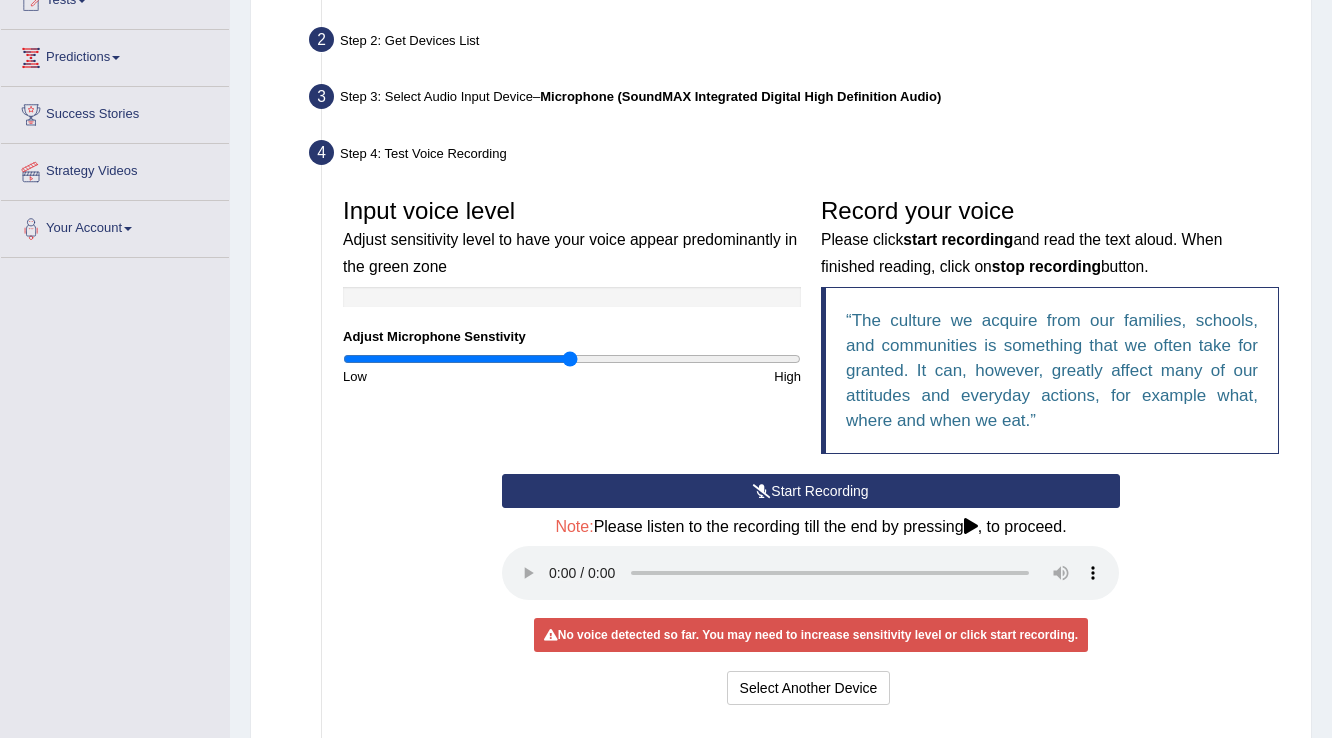 click on "Start Recording" at bounding box center (810, 491) 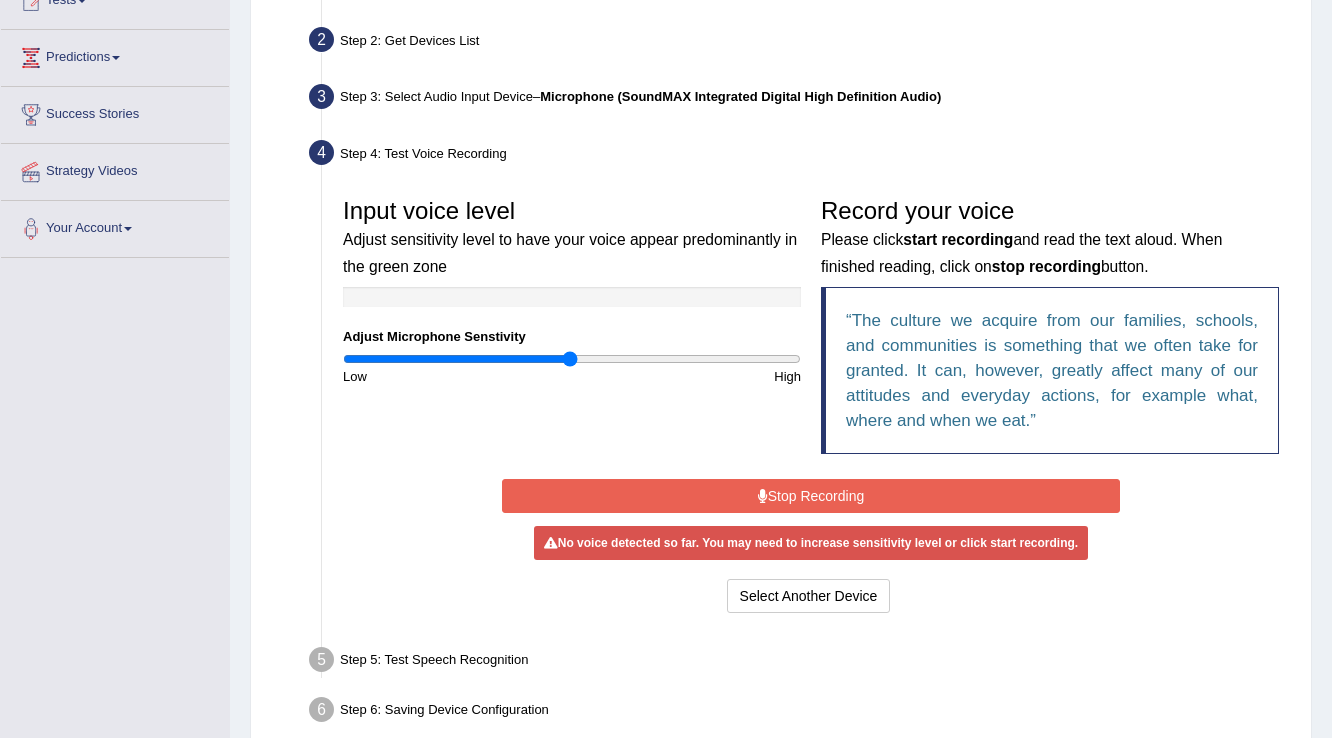 click on "Stop Recording" at bounding box center (810, 496) 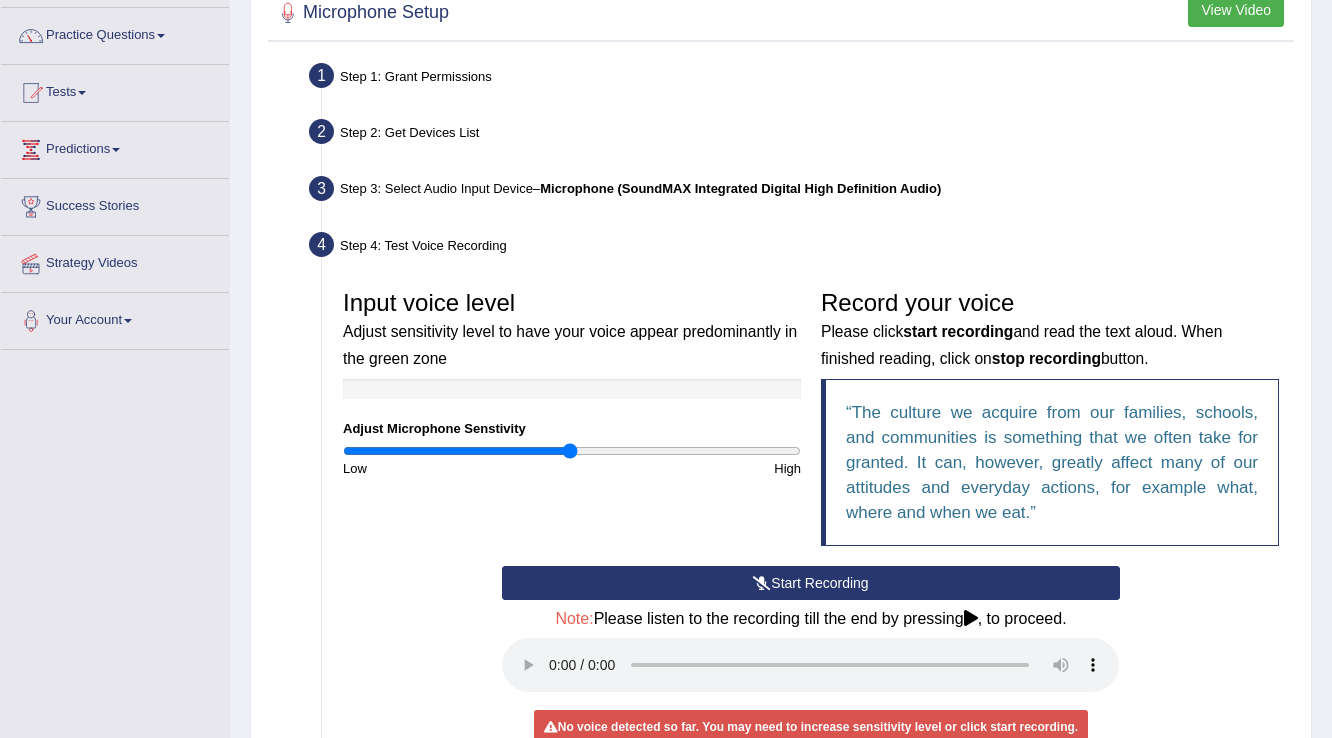 scroll, scrollTop: 0, scrollLeft: 0, axis: both 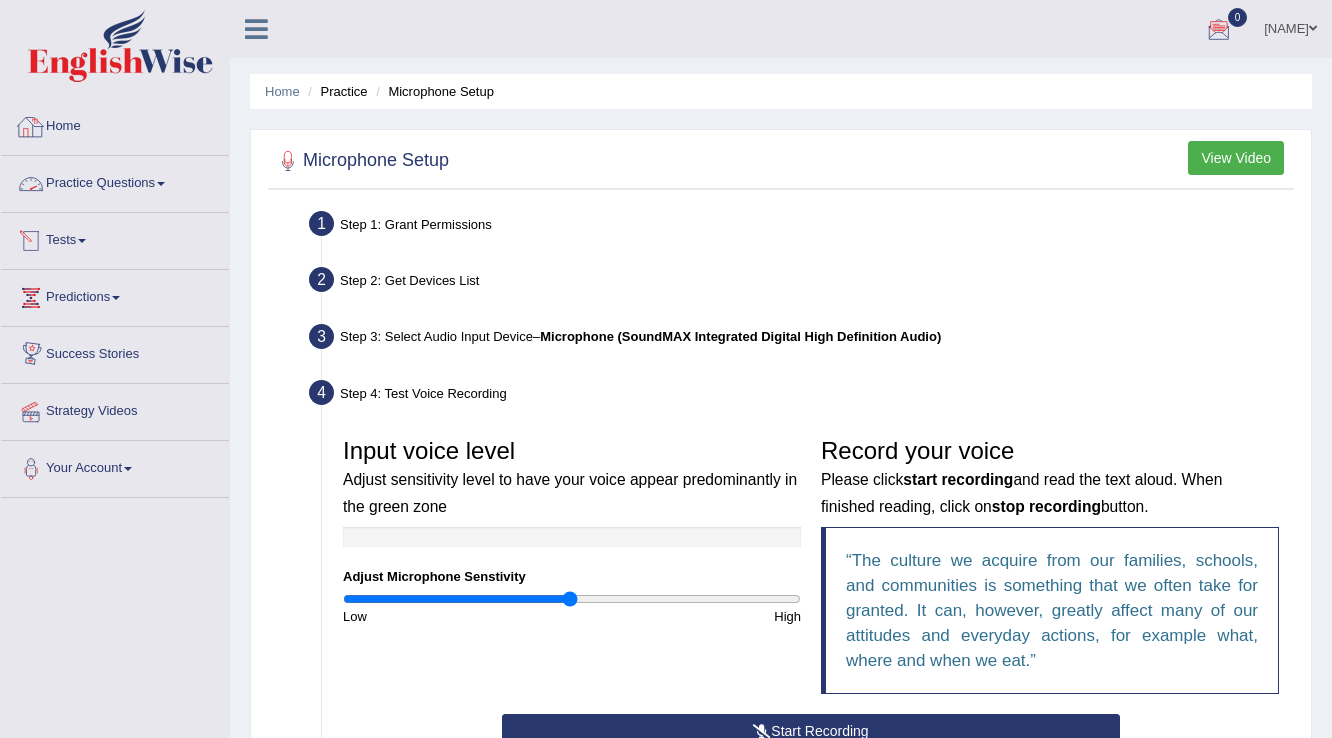 click on "Home" at bounding box center (115, 124) 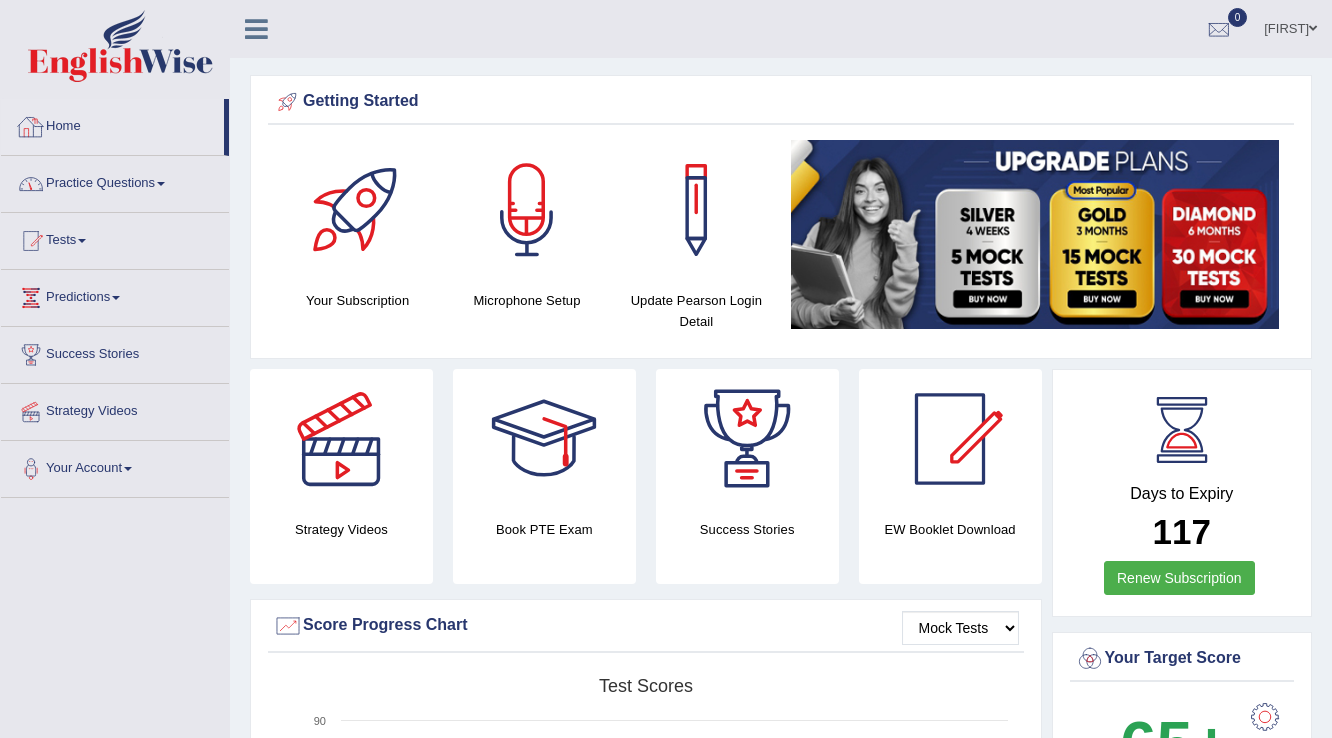 scroll, scrollTop: 0, scrollLeft: 0, axis: both 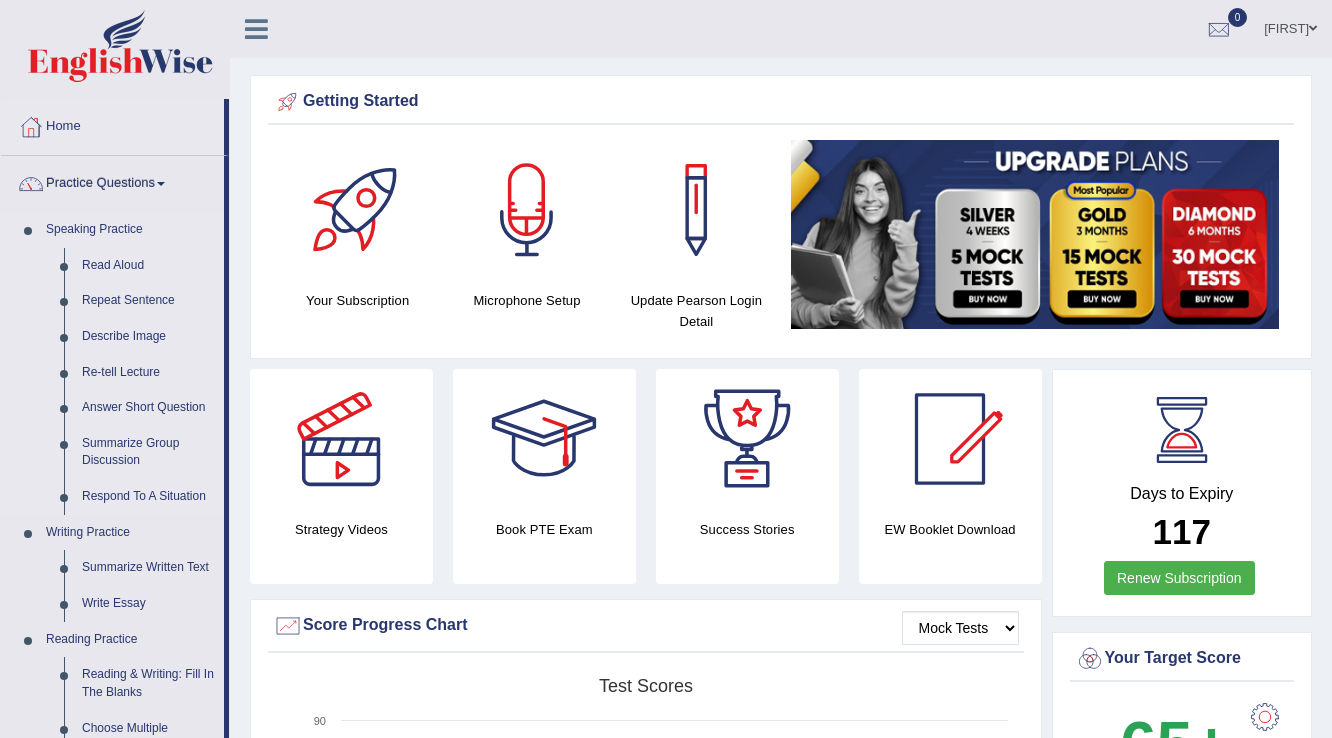 click on "Speaking Practice" at bounding box center [130, 230] 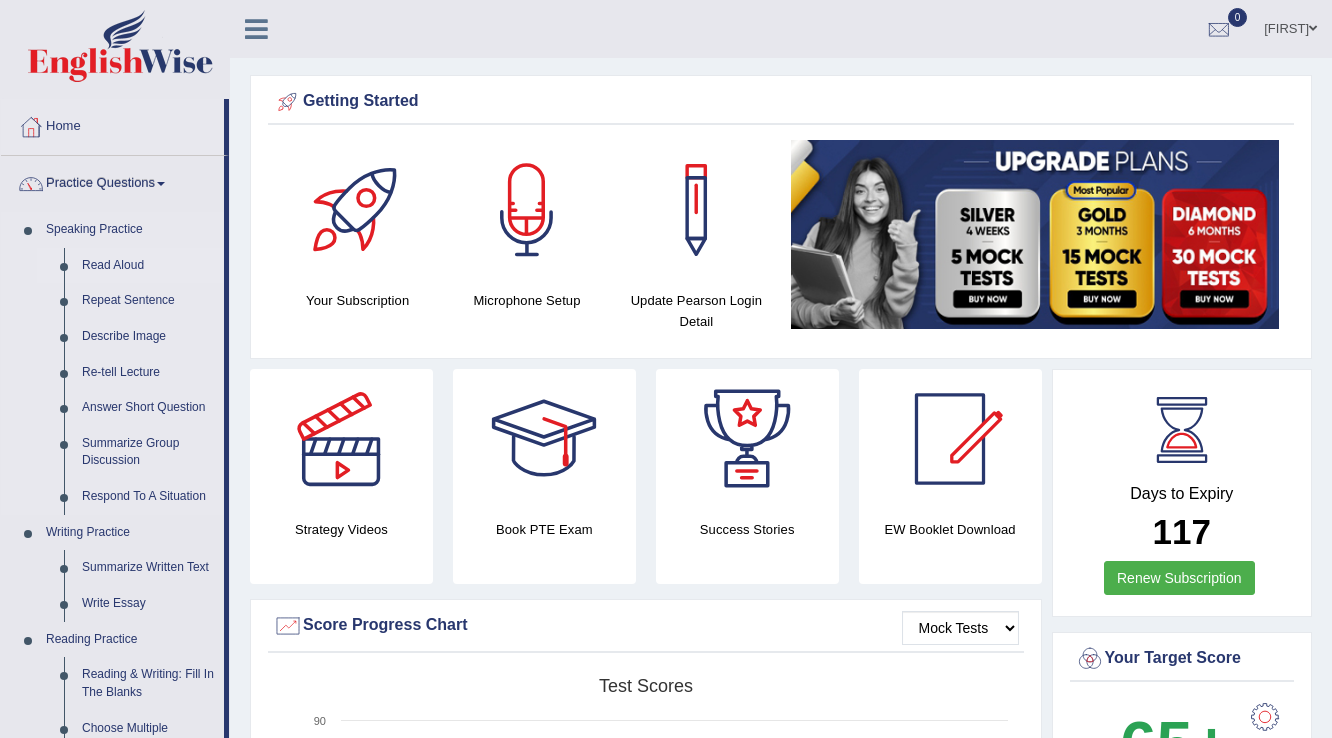 click on "Read Aloud" at bounding box center (148, 266) 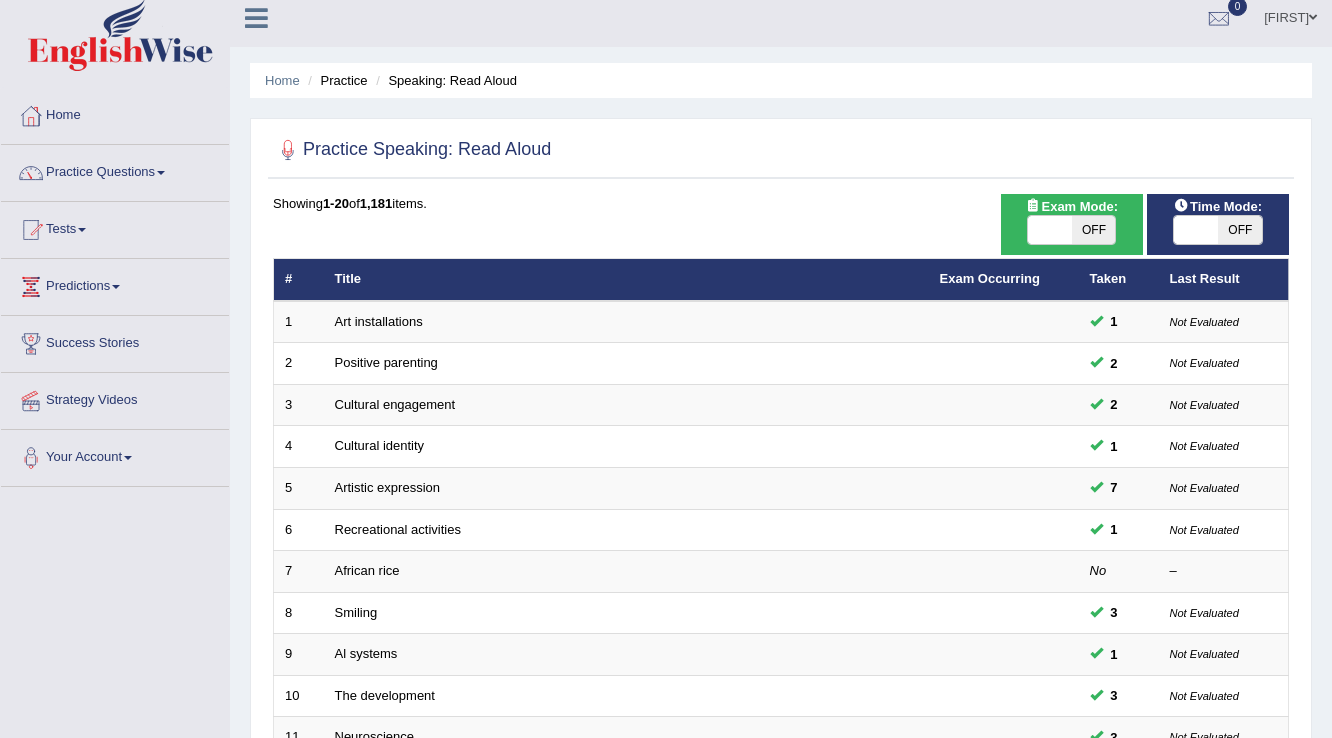 scroll, scrollTop: 400, scrollLeft: 0, axis: vertical 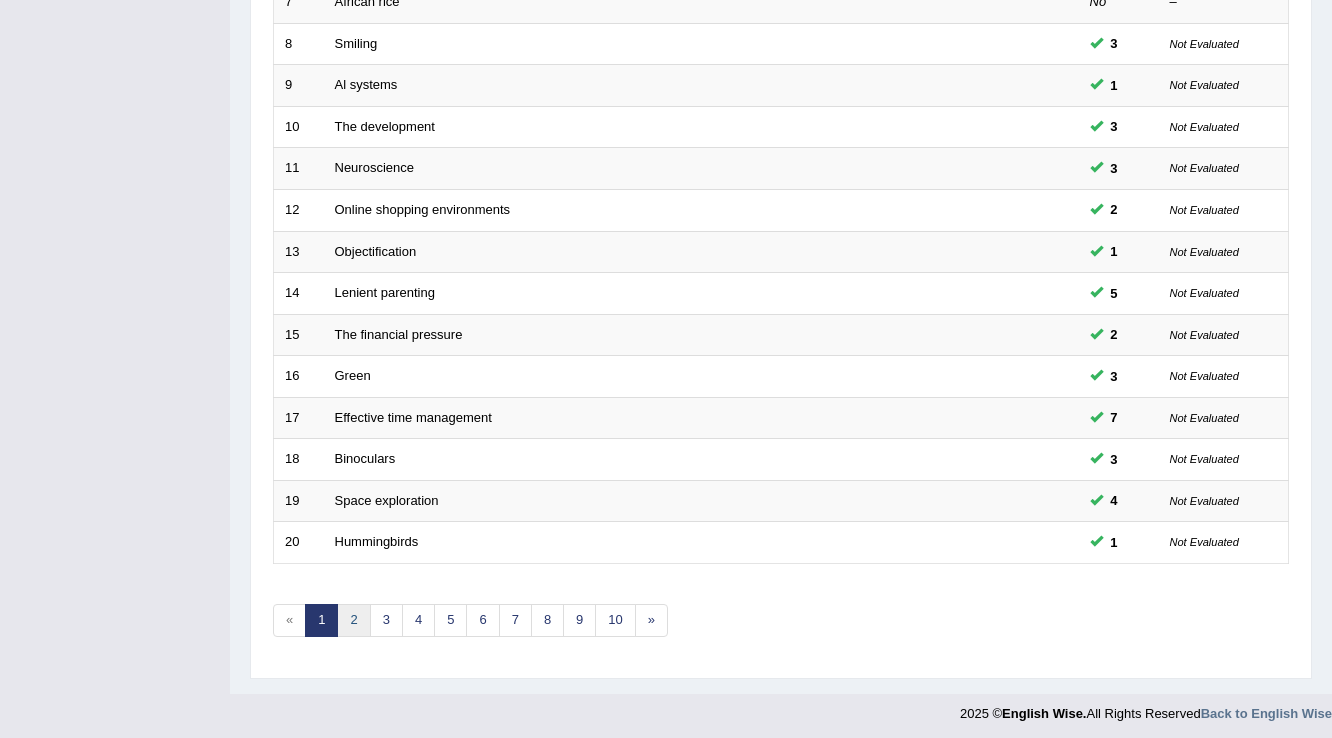 click on "2" at bounding box center (353, 620) 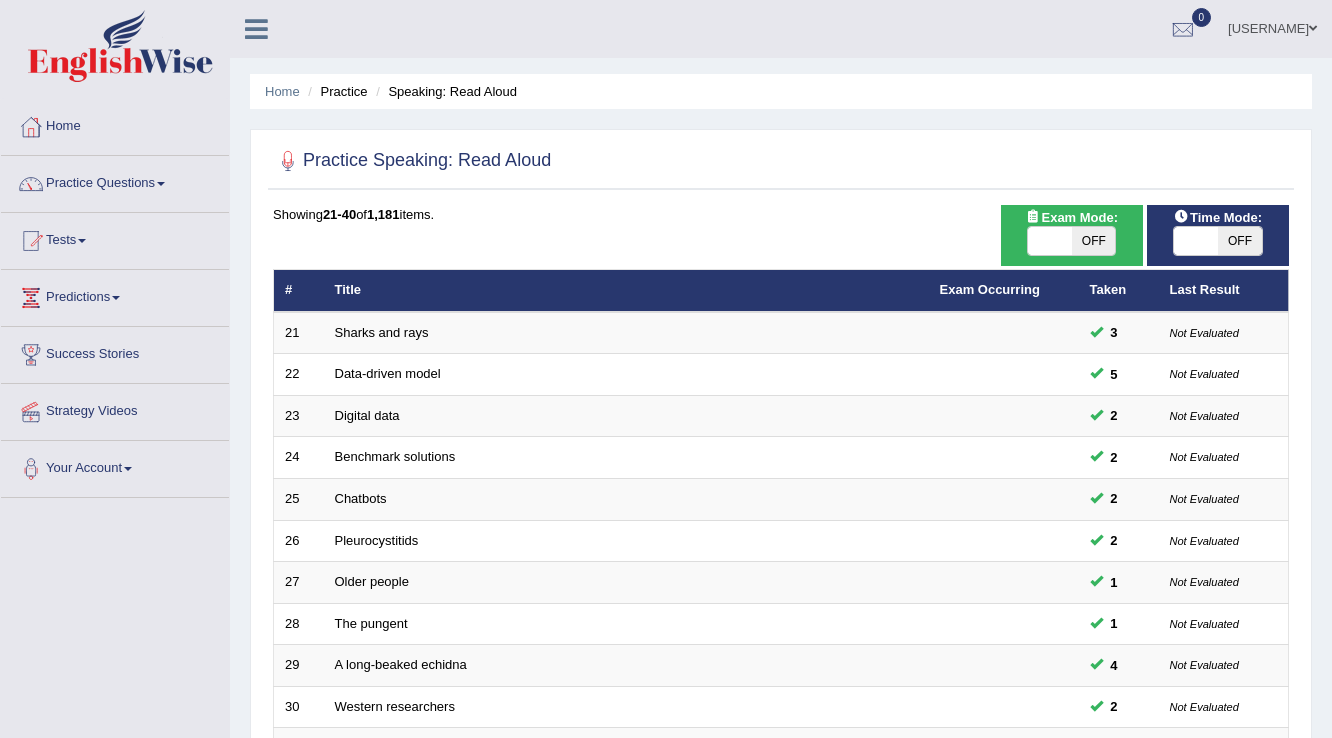 scroll, scrollTop: 320, scrollLeft: 0, axis: vertical 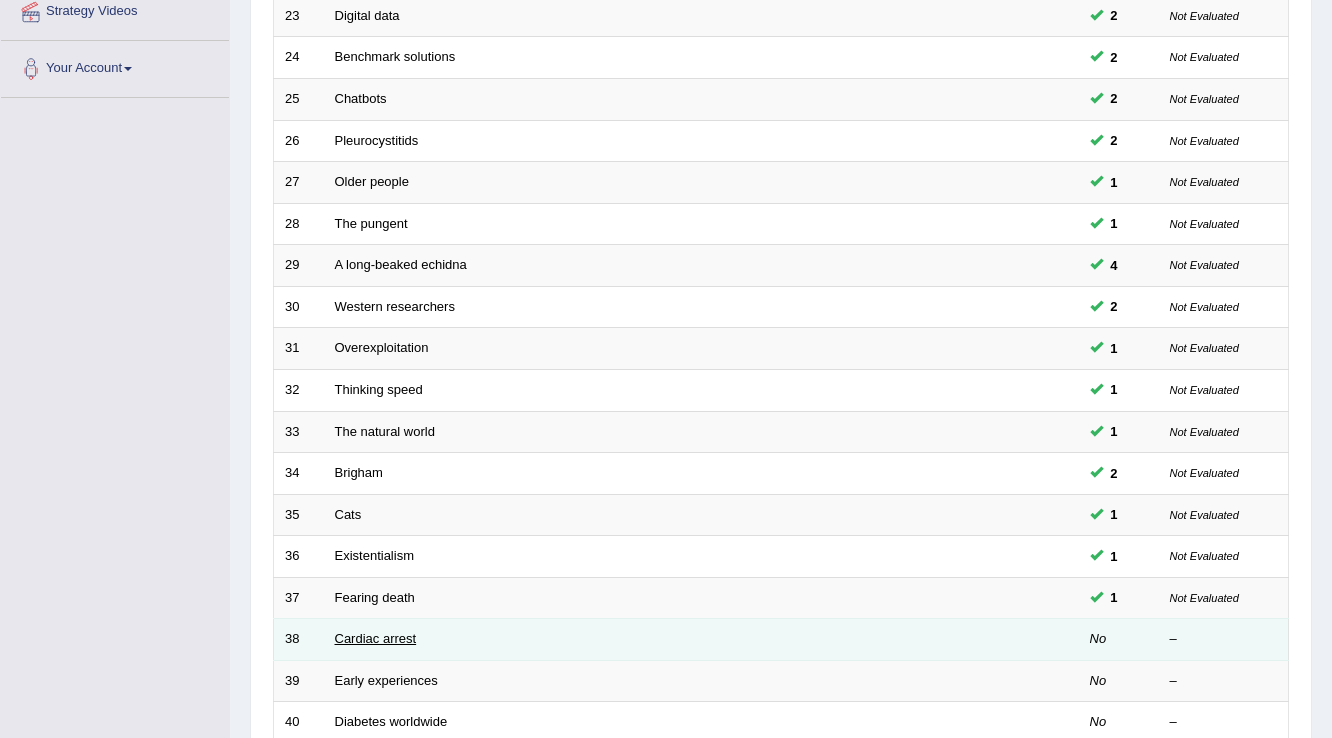 click on "Cardiac arrest" at bounding box center (376, 638) 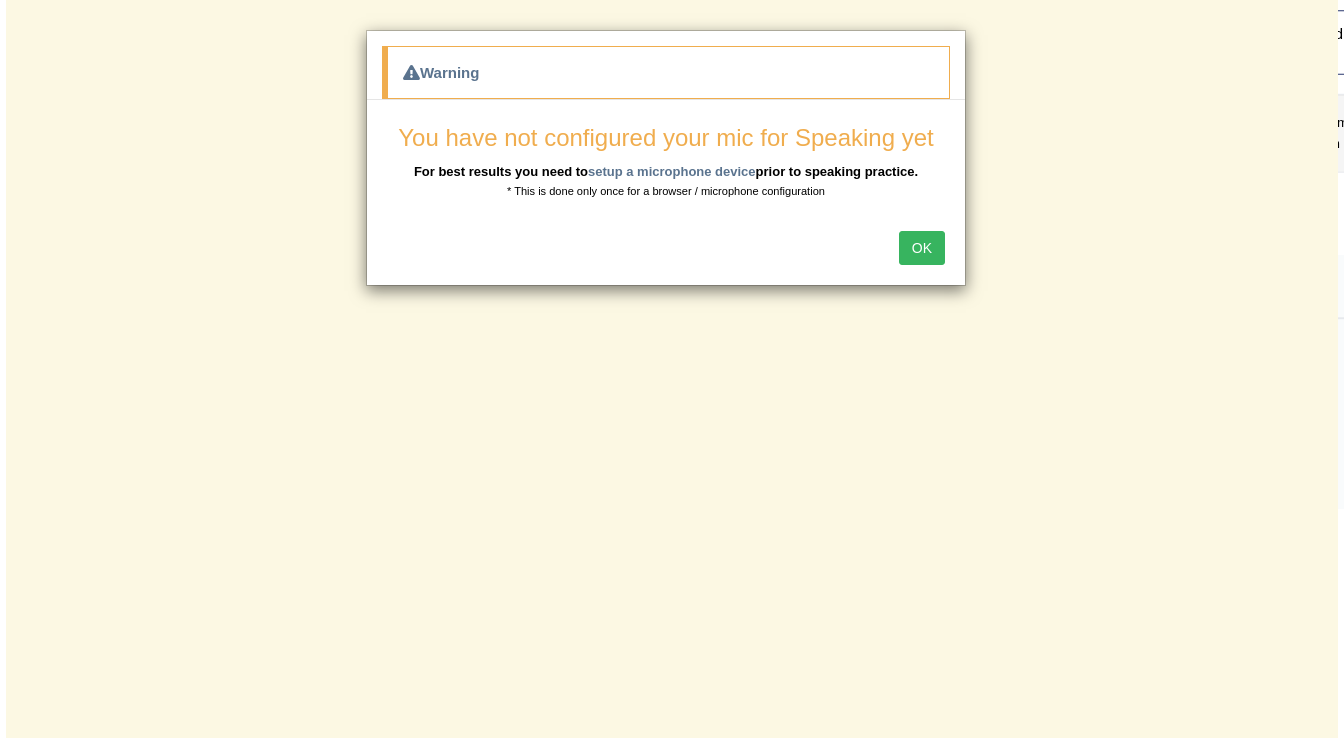 scroll, scrollTop: 0, scrollLeft: 0, axis: both 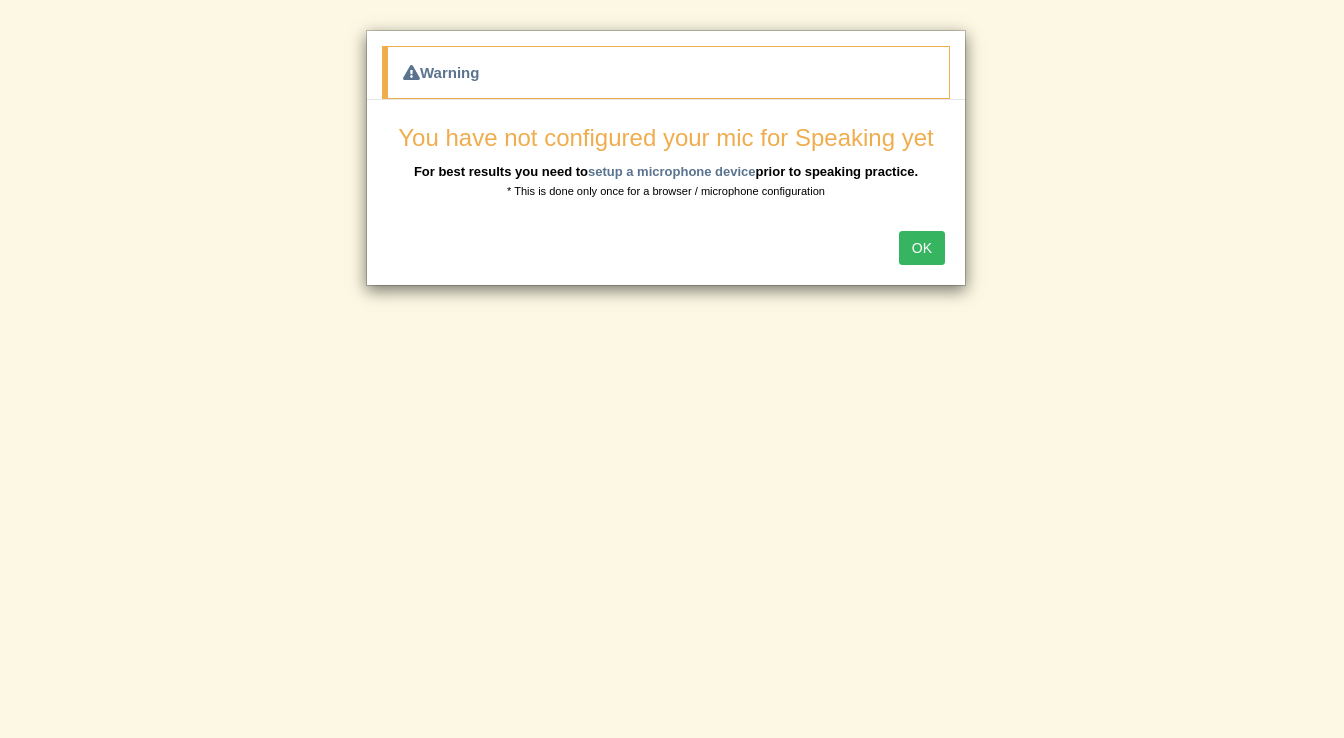 click on "Warning You have not configured your mic for Speaking yet For best results you need to  setup a microphone device  prior to speaking practice. * This is done only once for a browser / microphone configuration OK" at bounding box center [672, 369] 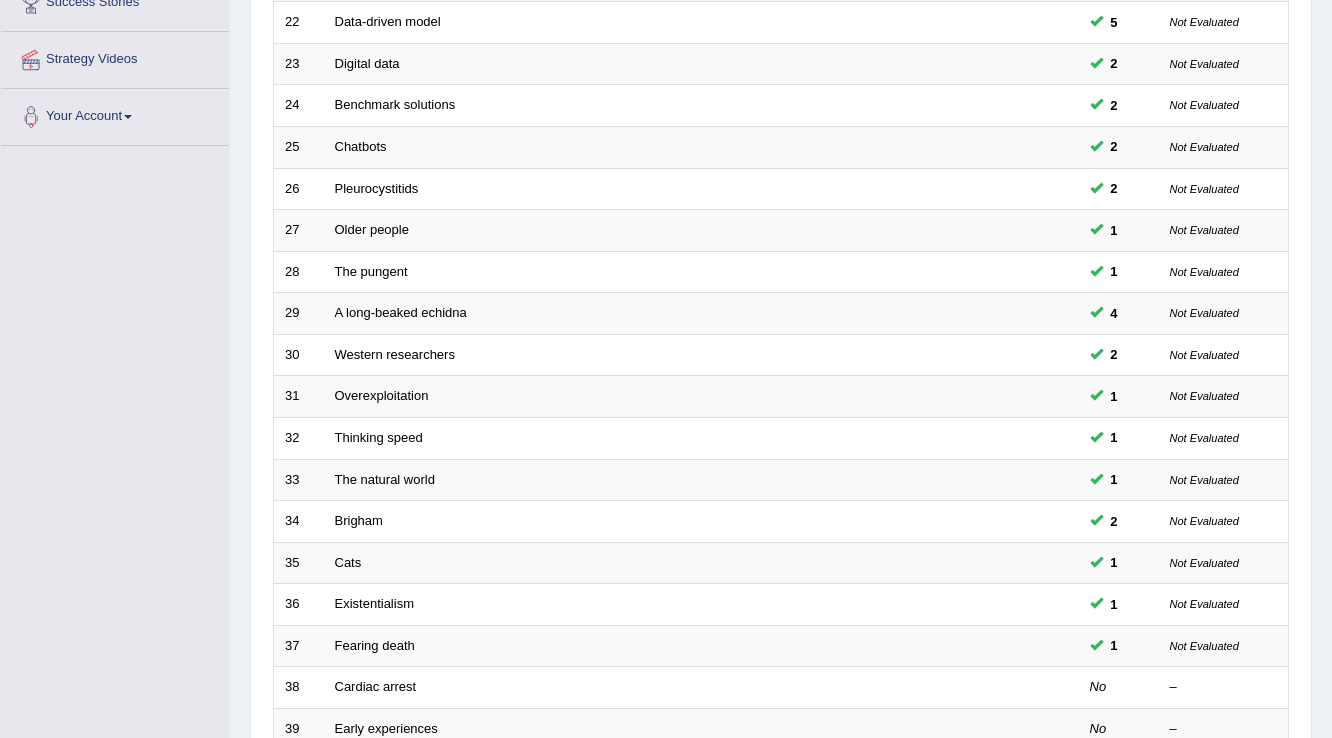 scroll, scrollTop: 0, scrollLeft: 0, axis: both 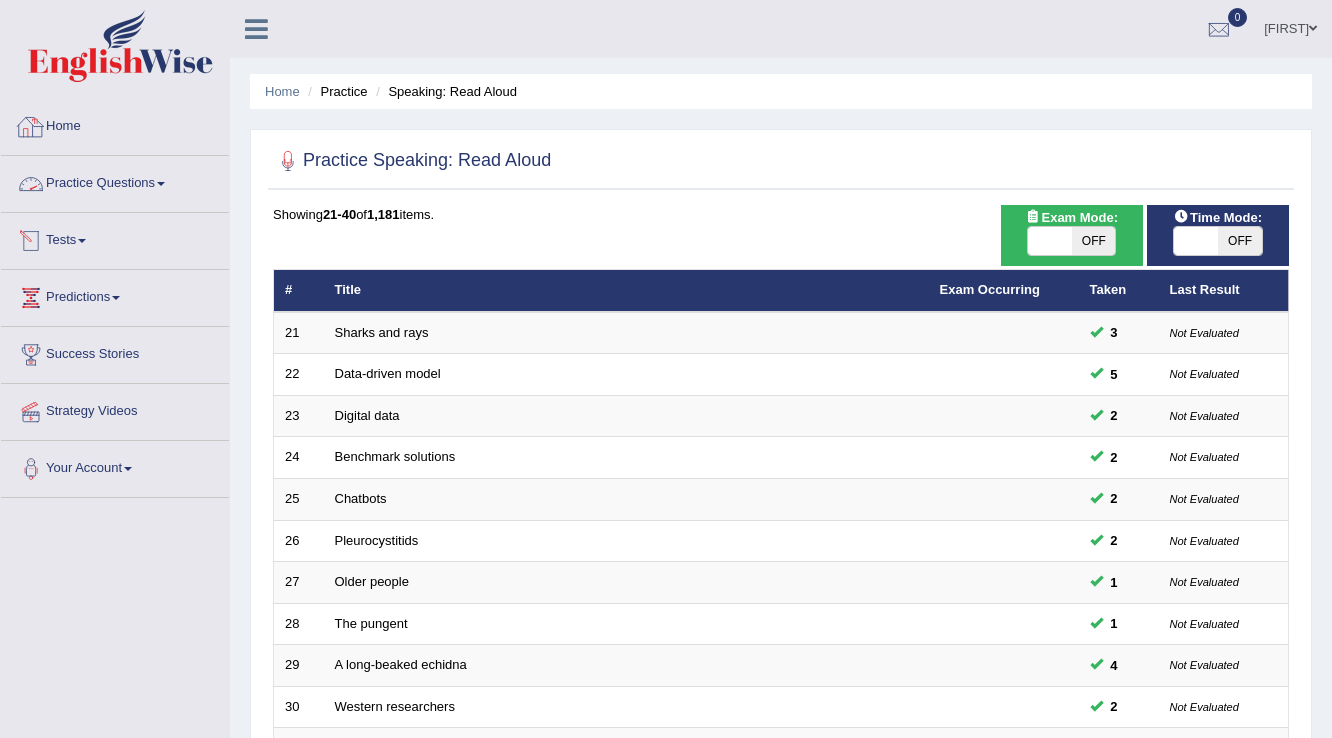 click on "Home" at bounding box center [115, 124] 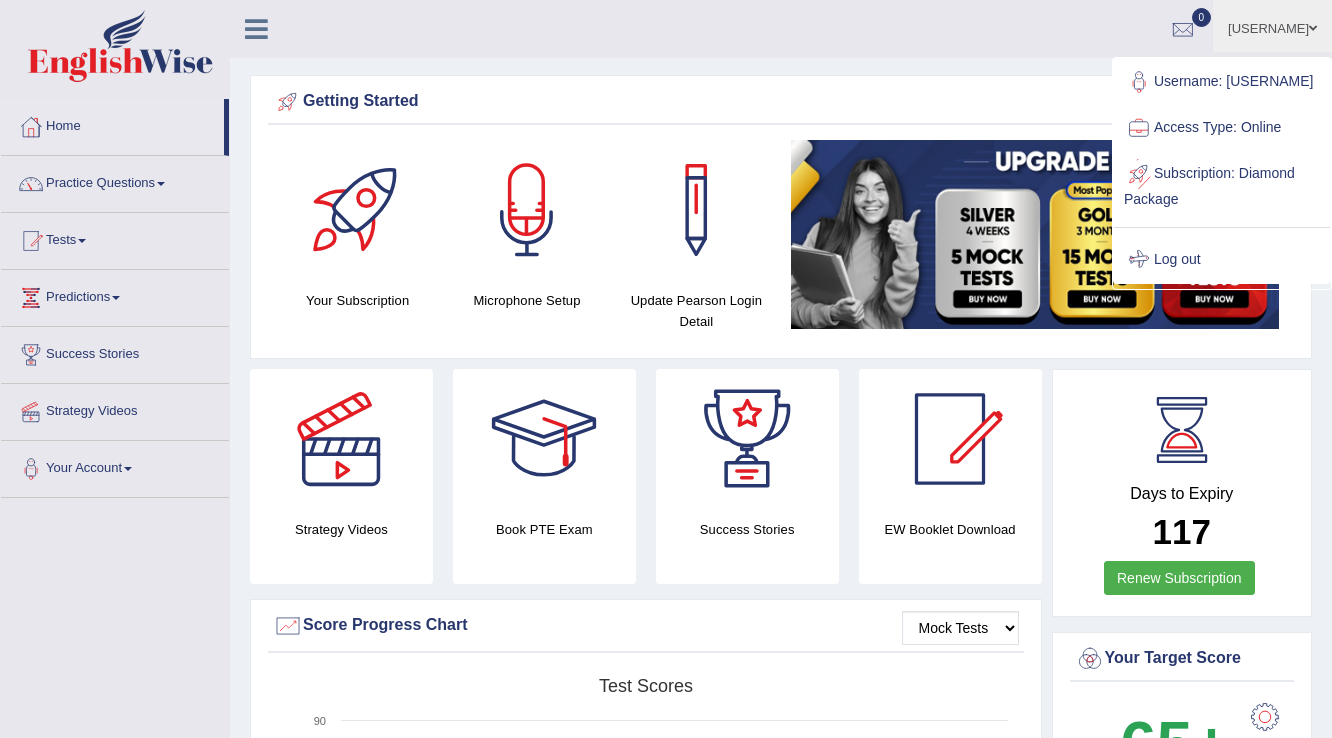 scroll, scrollTop: 0, scrollLeft: 0, axis: both 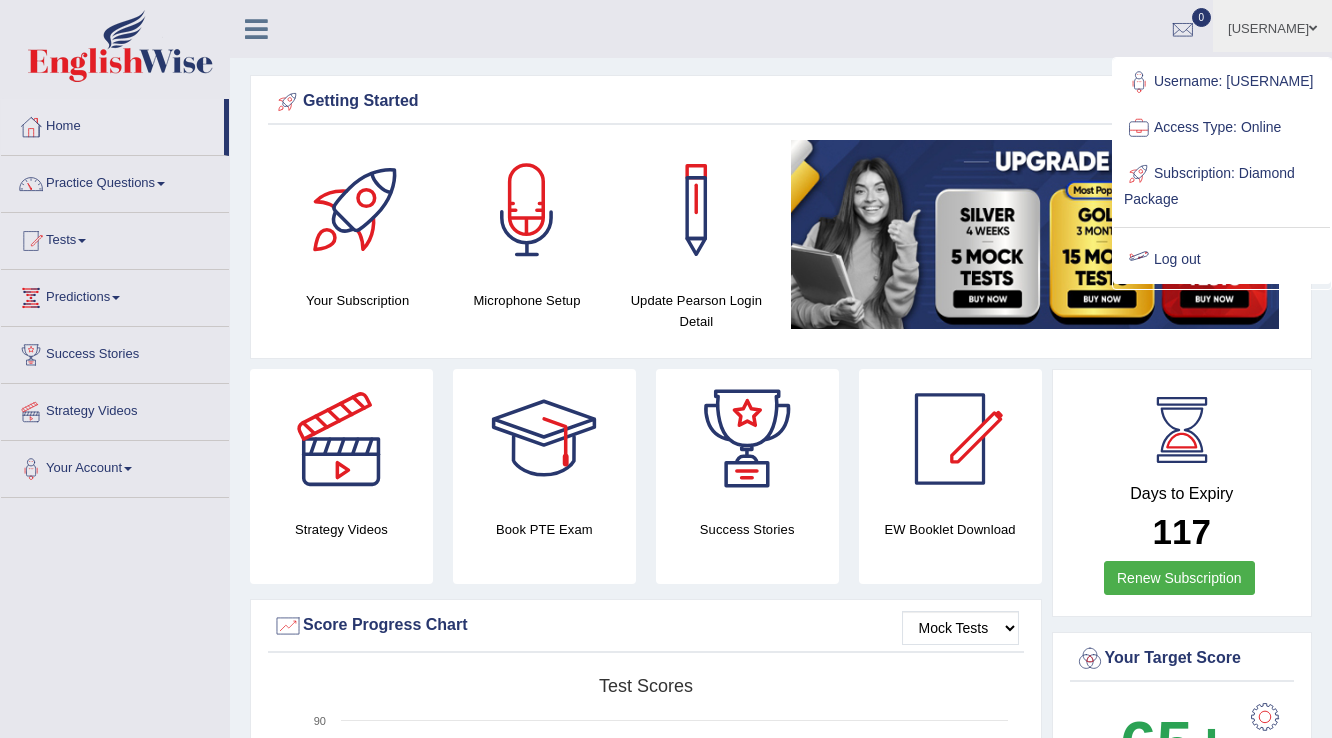 click on "Log out" at bounding box center [1222, 260] 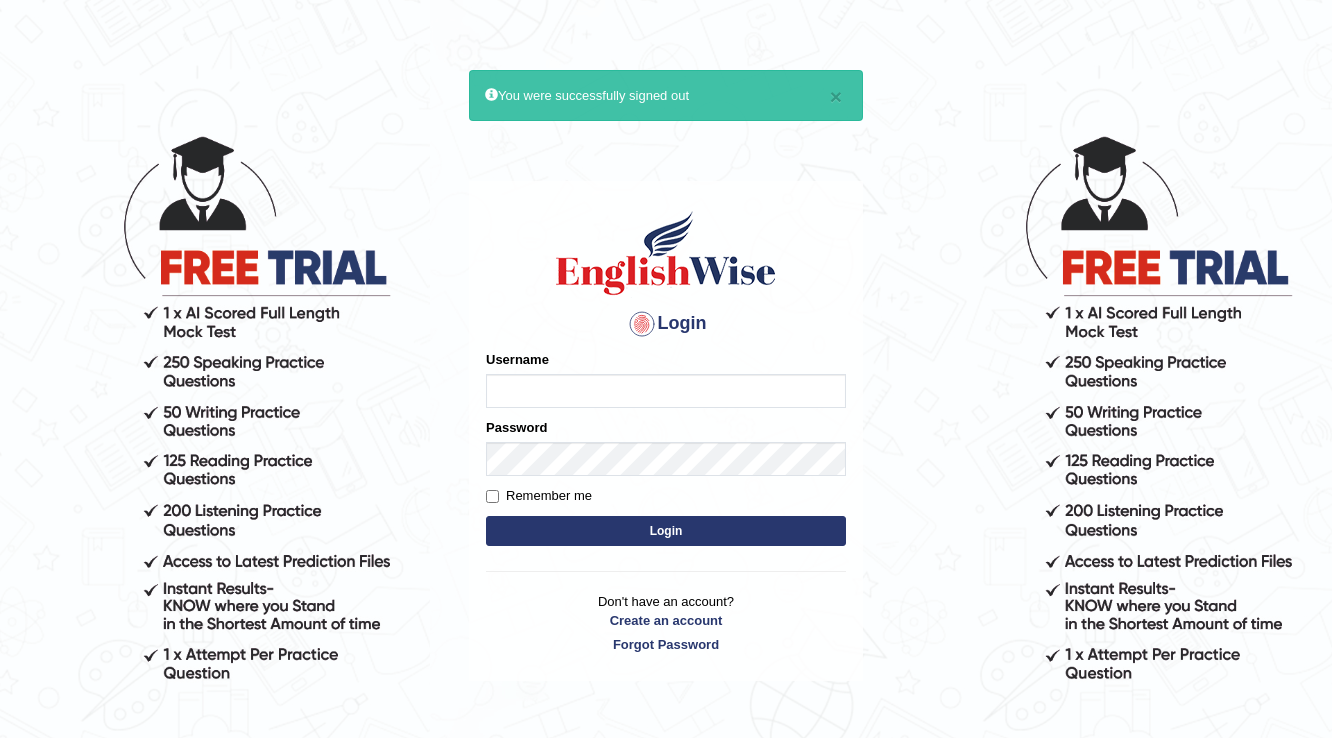 scroll, scrollTop: 0, scrollLeft: 0, axis: both 